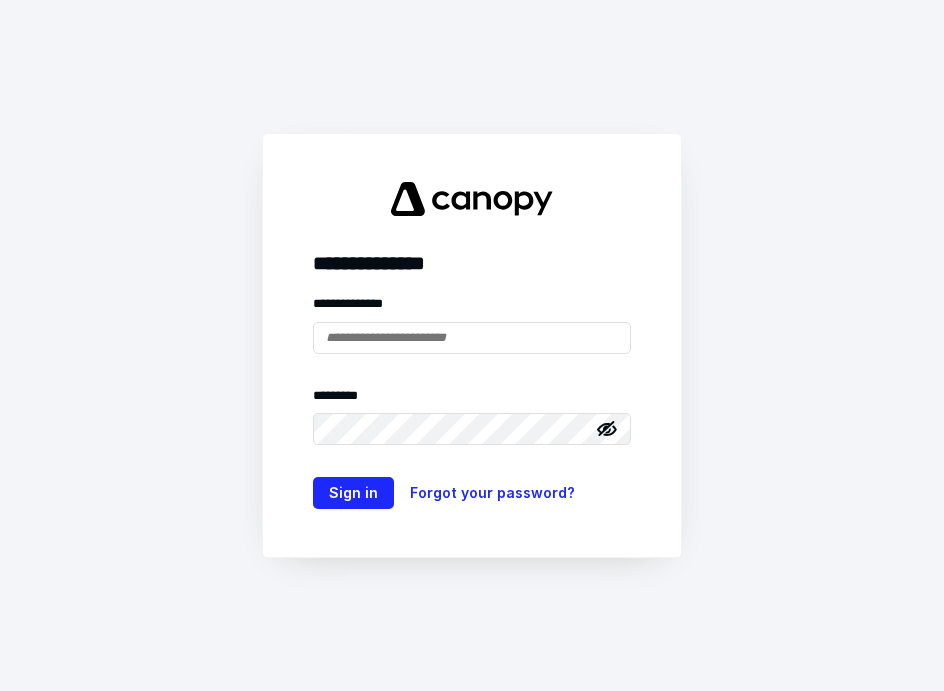 scroll, scrollTop: 0, scrollLeft: 0, axis: both 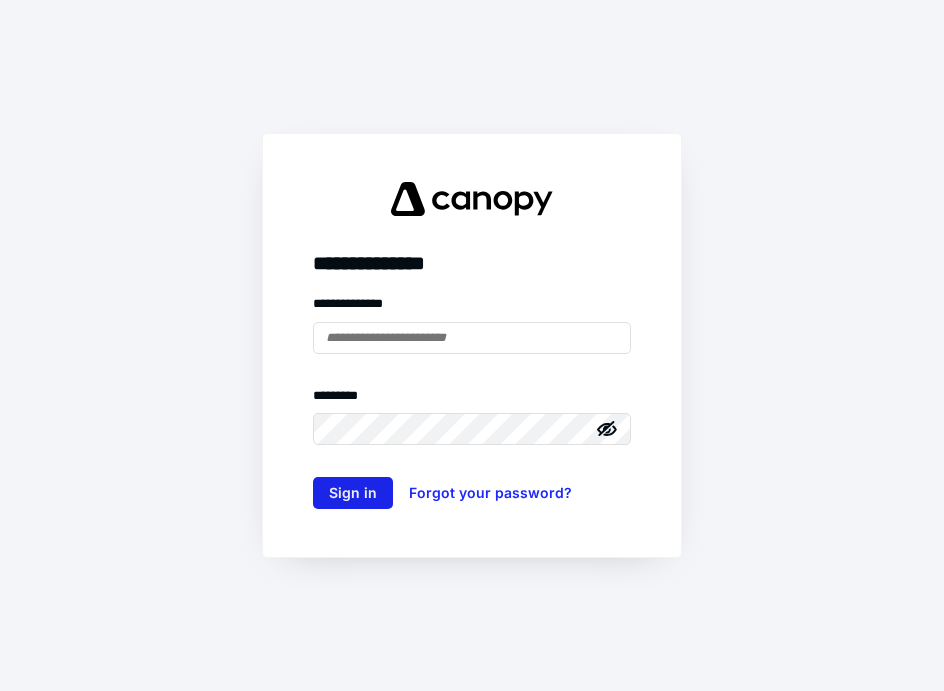 type on "**********" 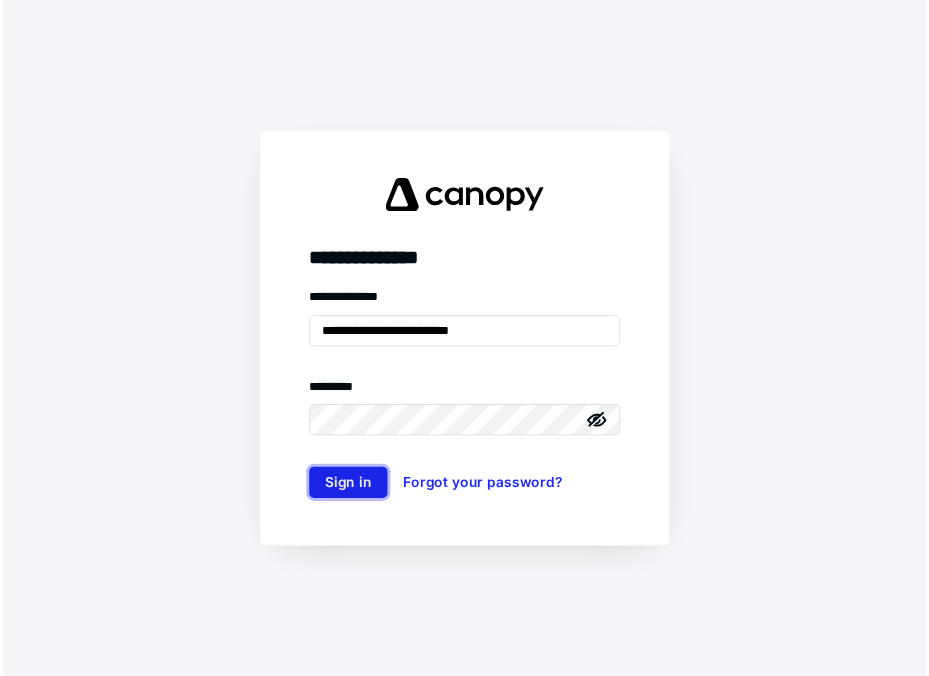 scroll, scrollTop: 0, scrollLeft: 0, axis: both 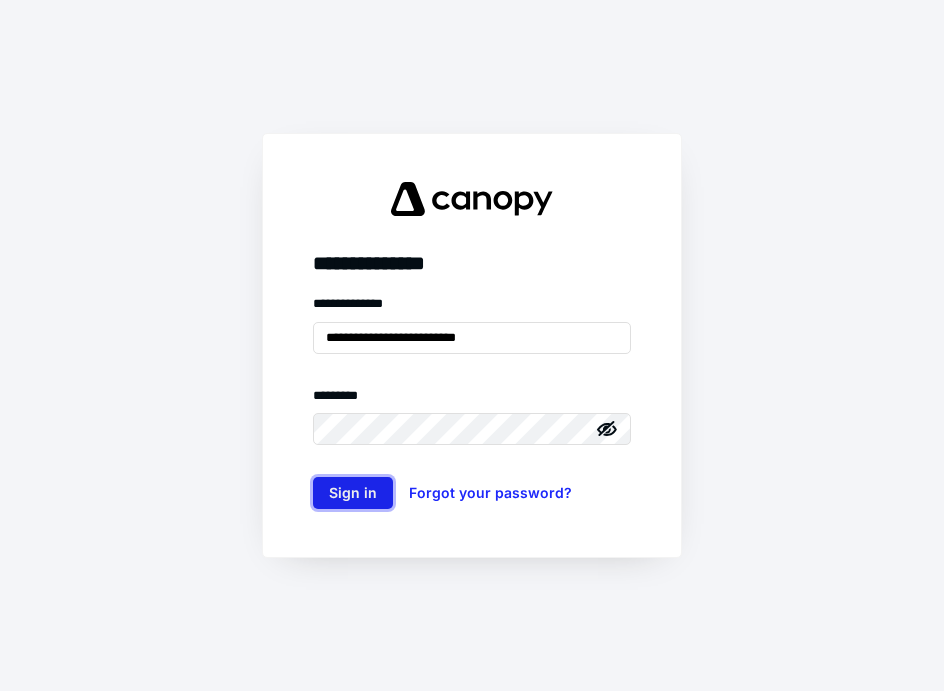click on "Sign in" at bounding box center [353, 493] 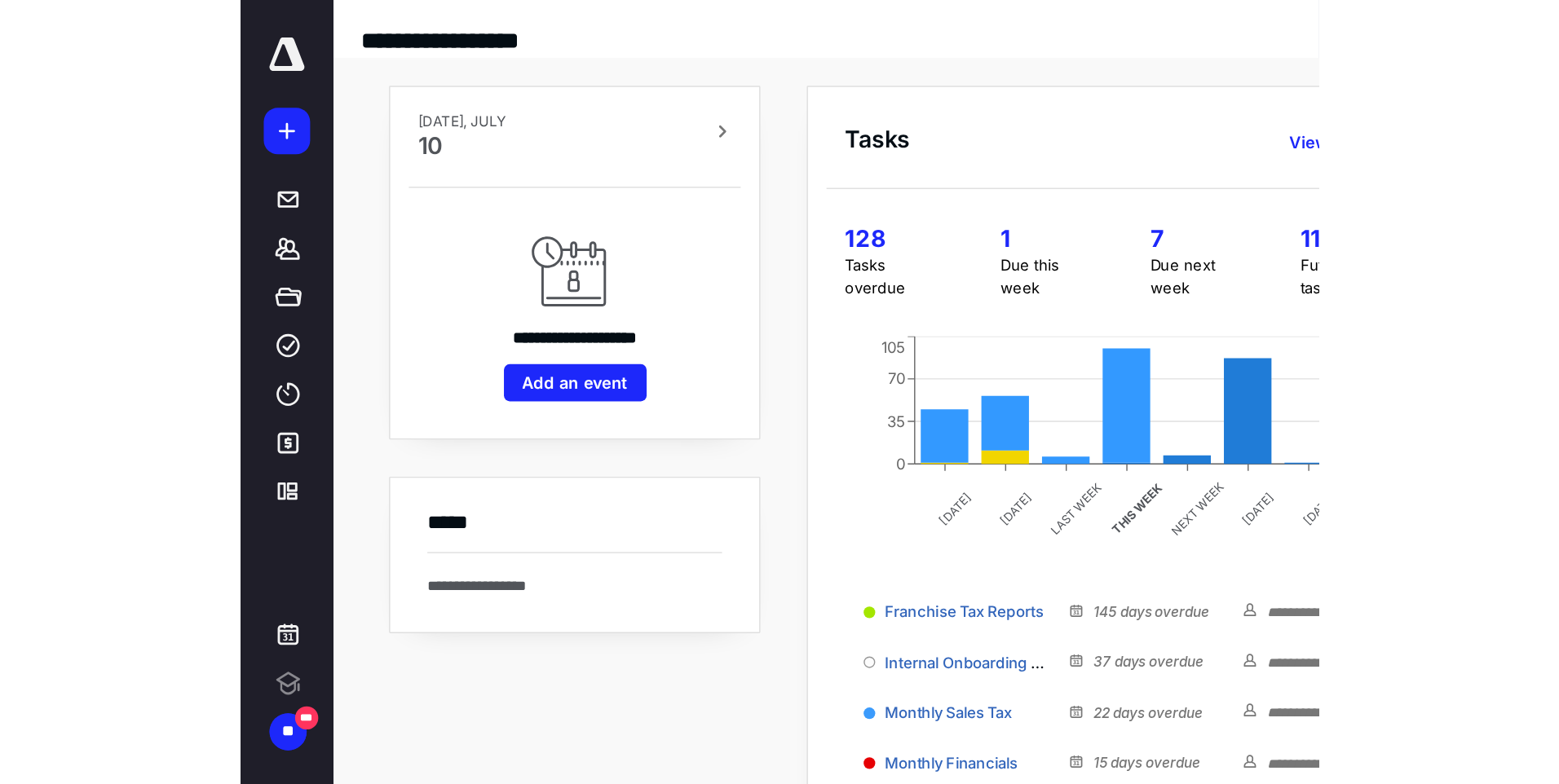 scroll, scrollTop: 0, scrollLeft: 0, axis: both 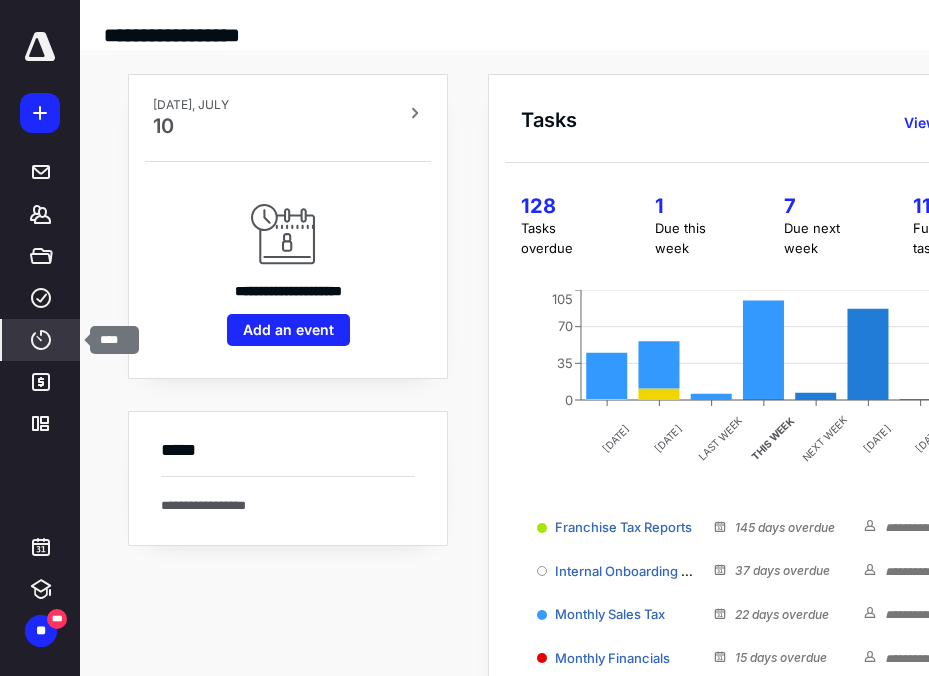 click 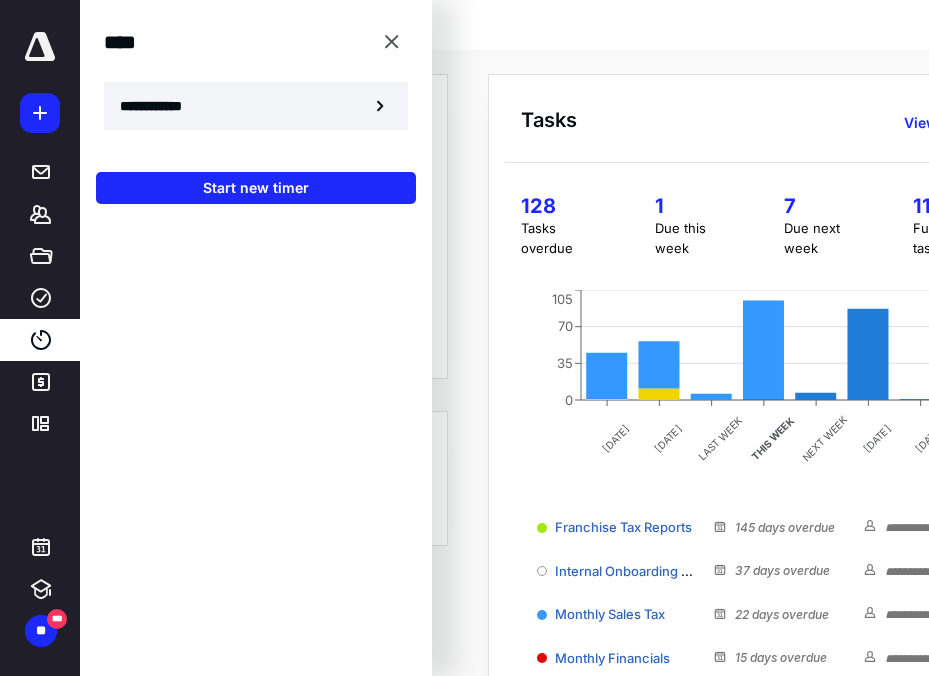 click on "**********" at bounding box center (256, 106) 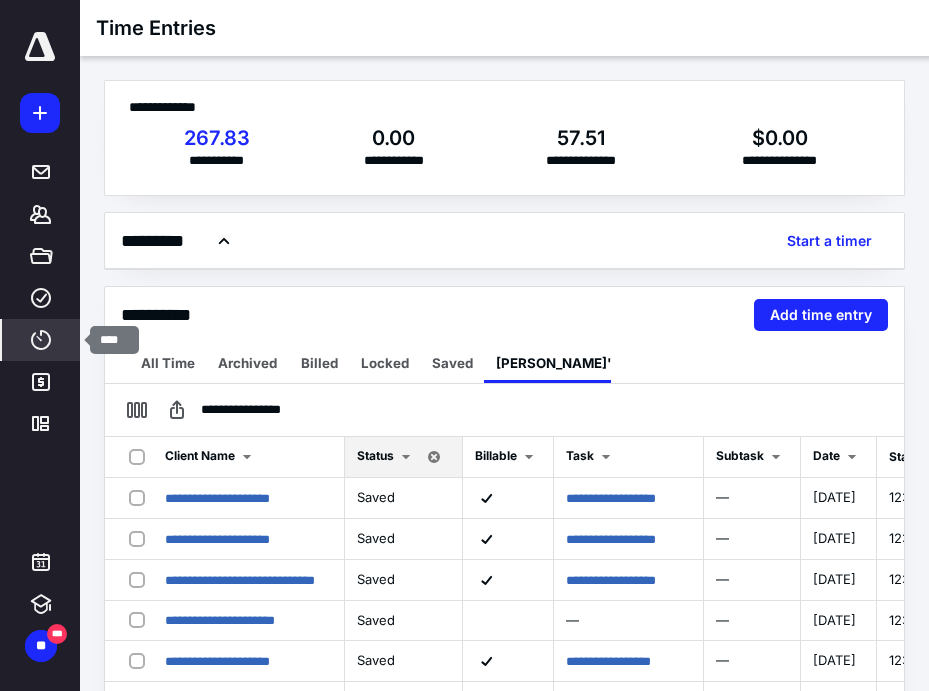 click 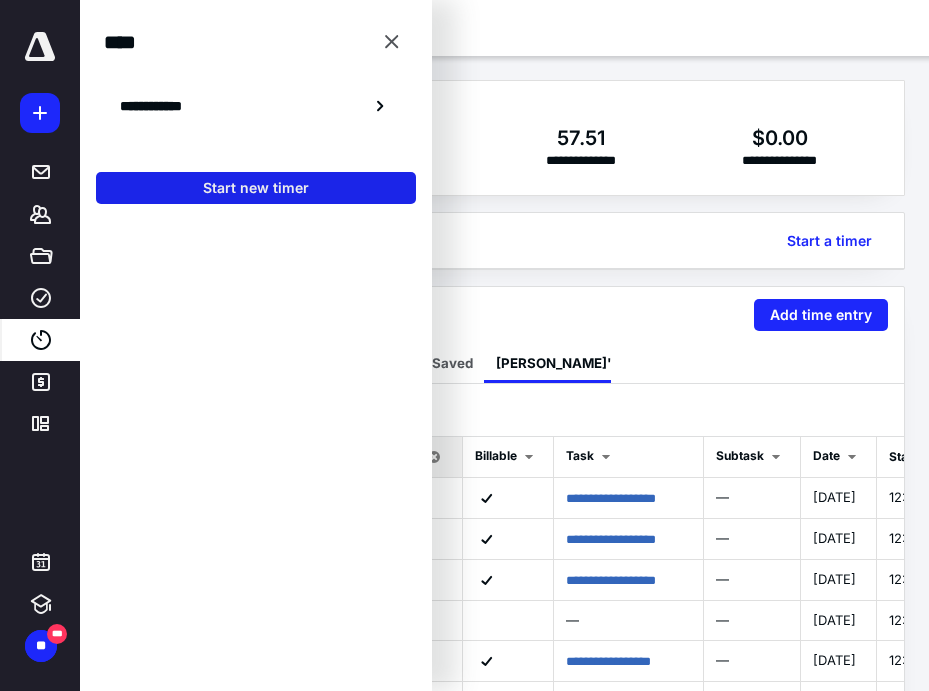 click on "Start new timer" at bounding box center (256, 188) 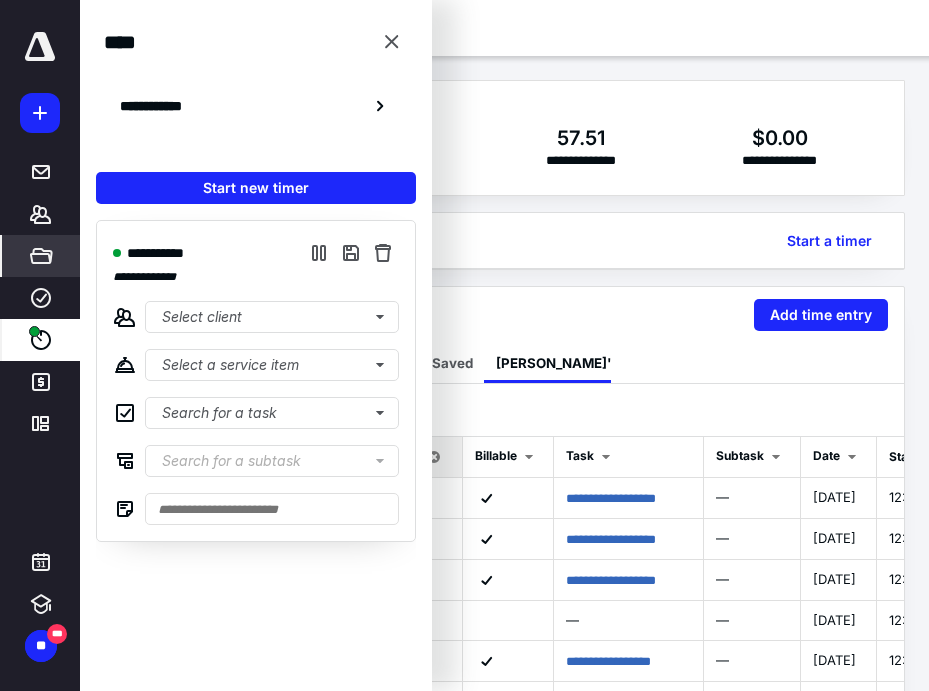 click 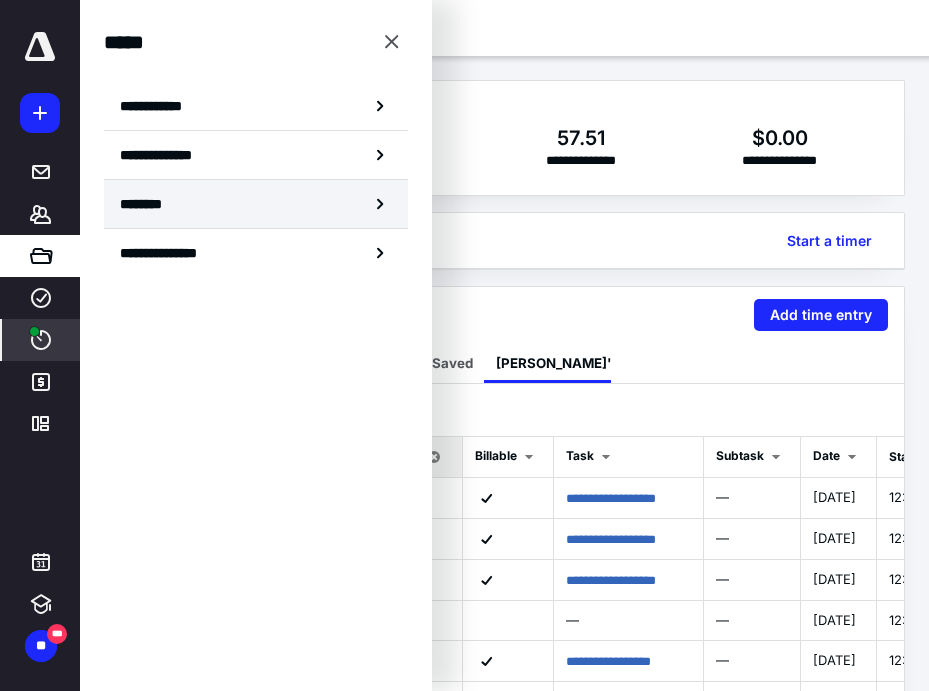 click on "********" at bounding box center [148, 204] 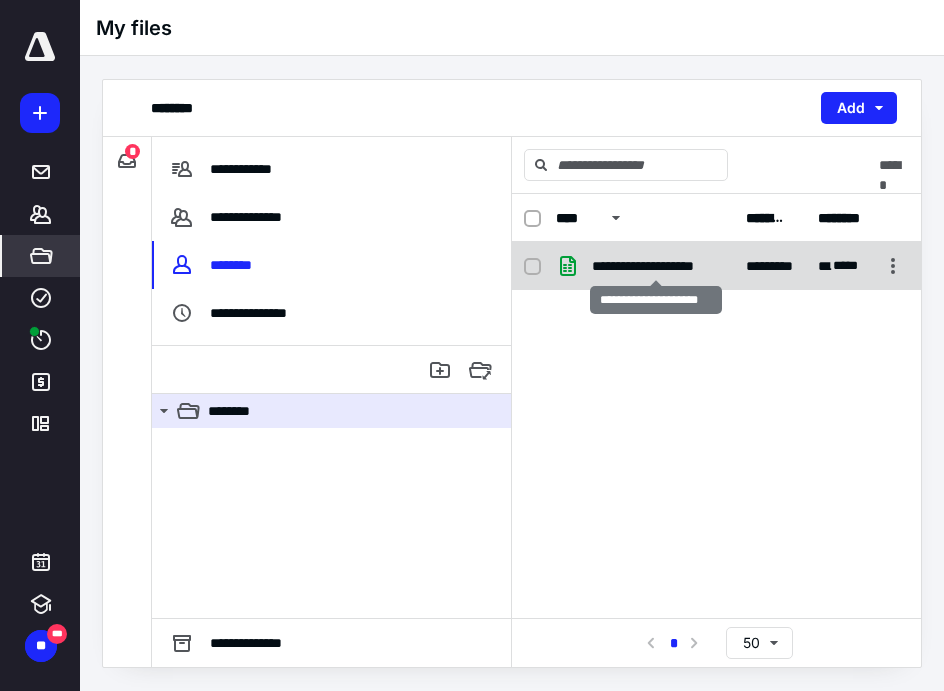 click on "**********" at bounding box center (656, 266) 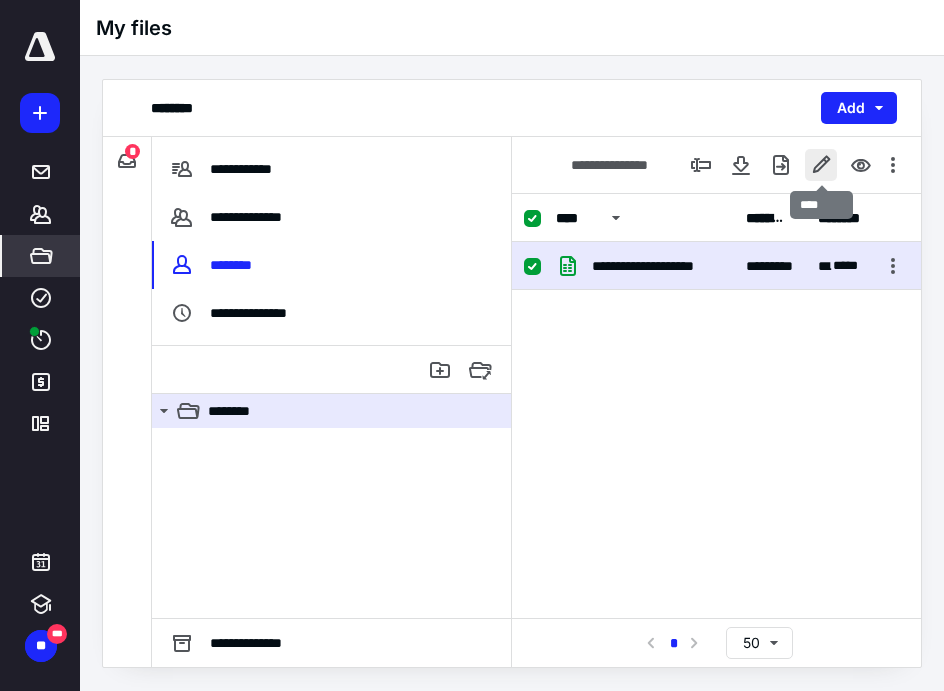 click at bounding box center (821, 165) 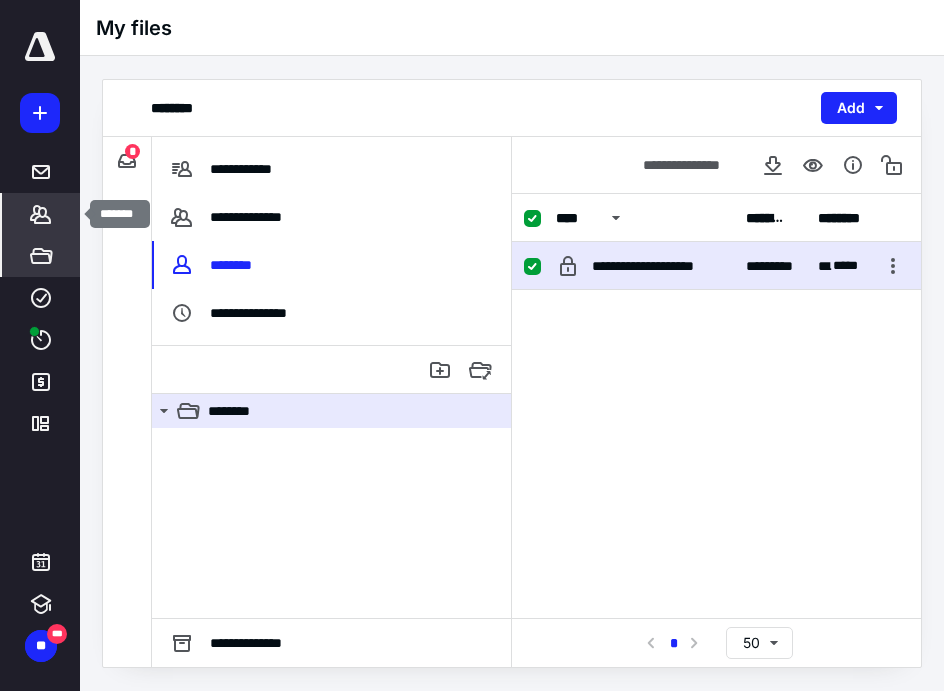 click 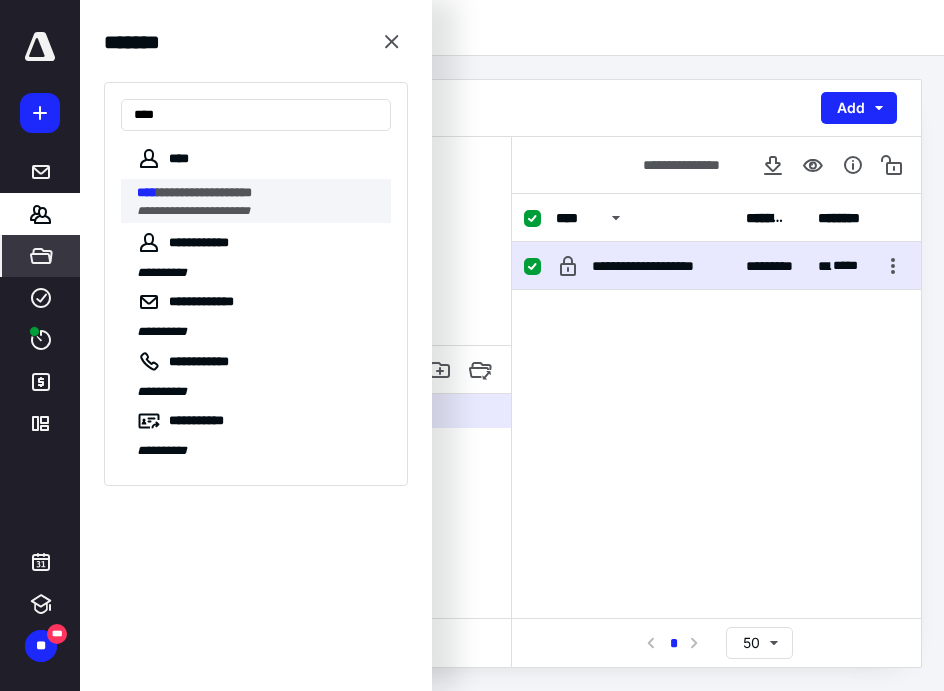 type on "****" 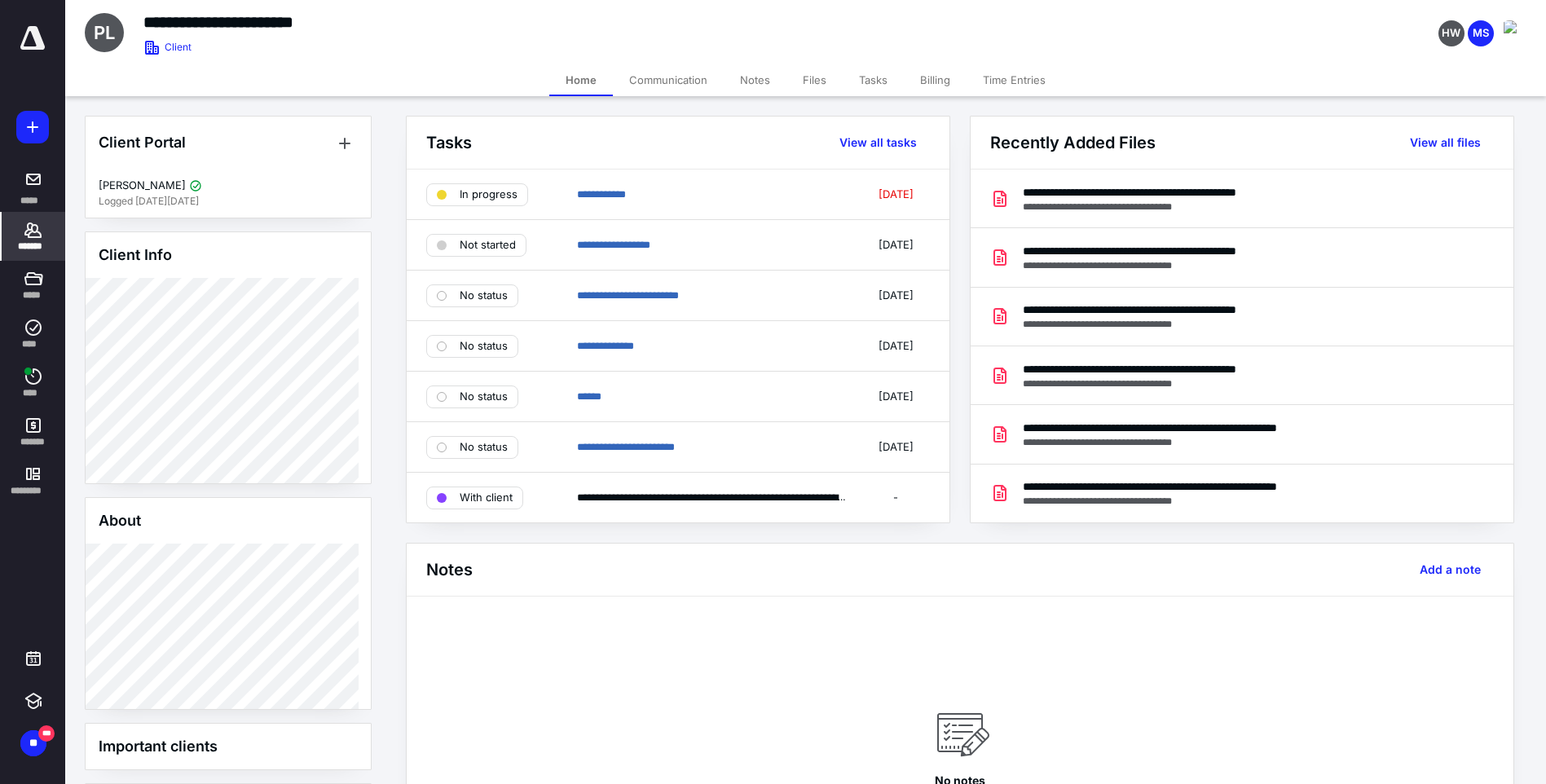 click on "Files" at bounding box center (814, 80) 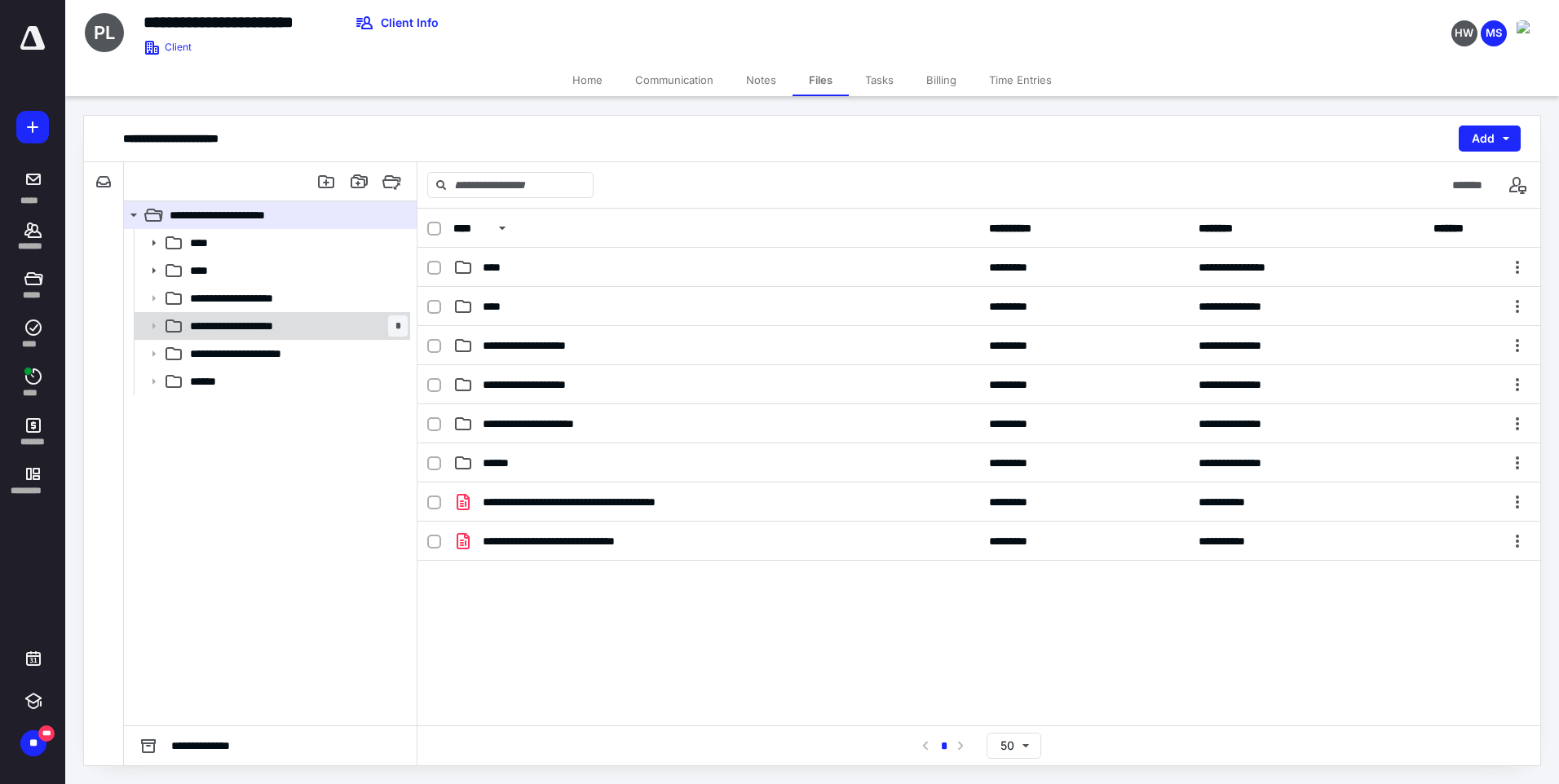 click on "**********" at bounding box center [245, 326] 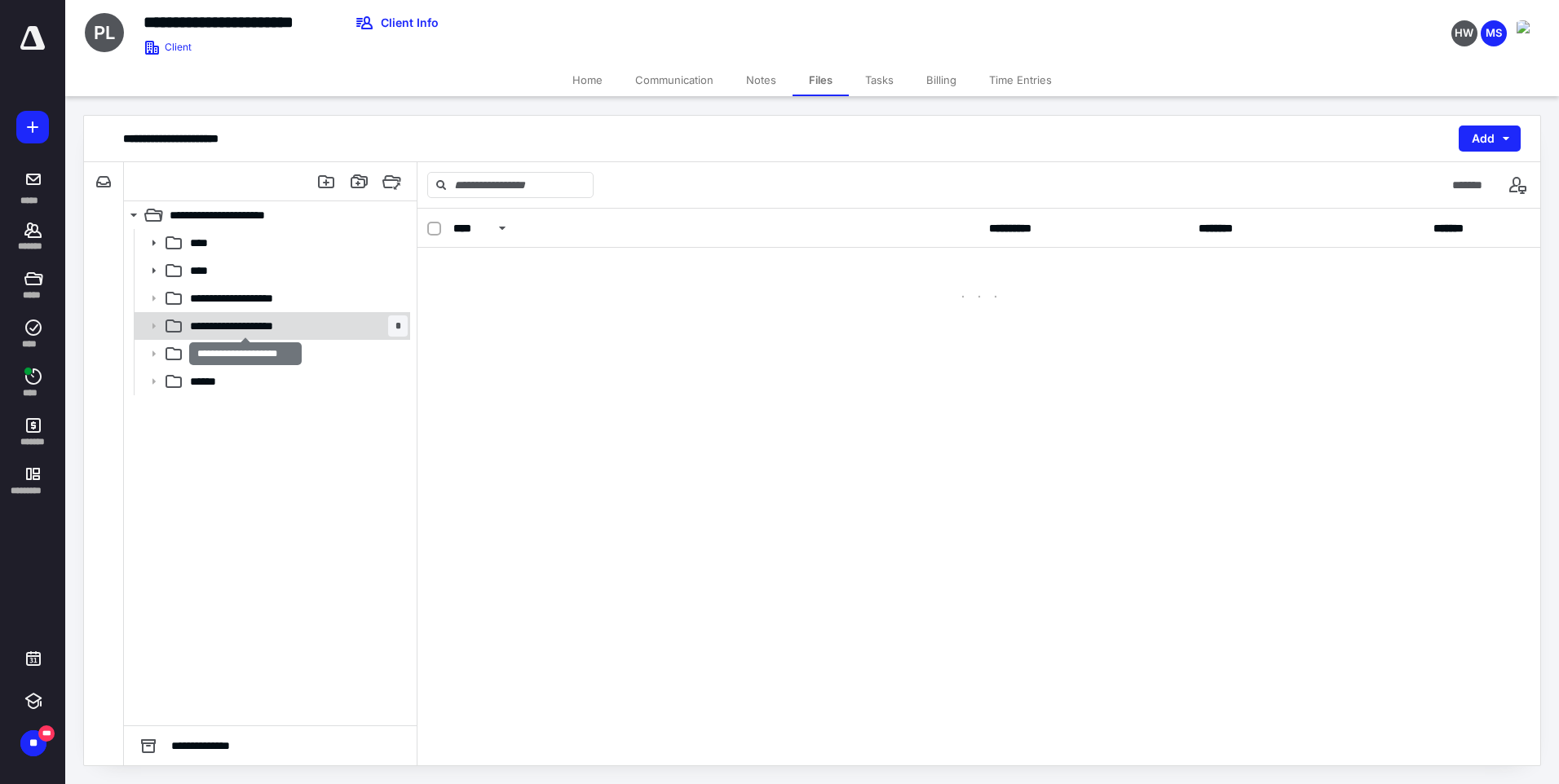 click on "**********" at bounding box center [245, 326] 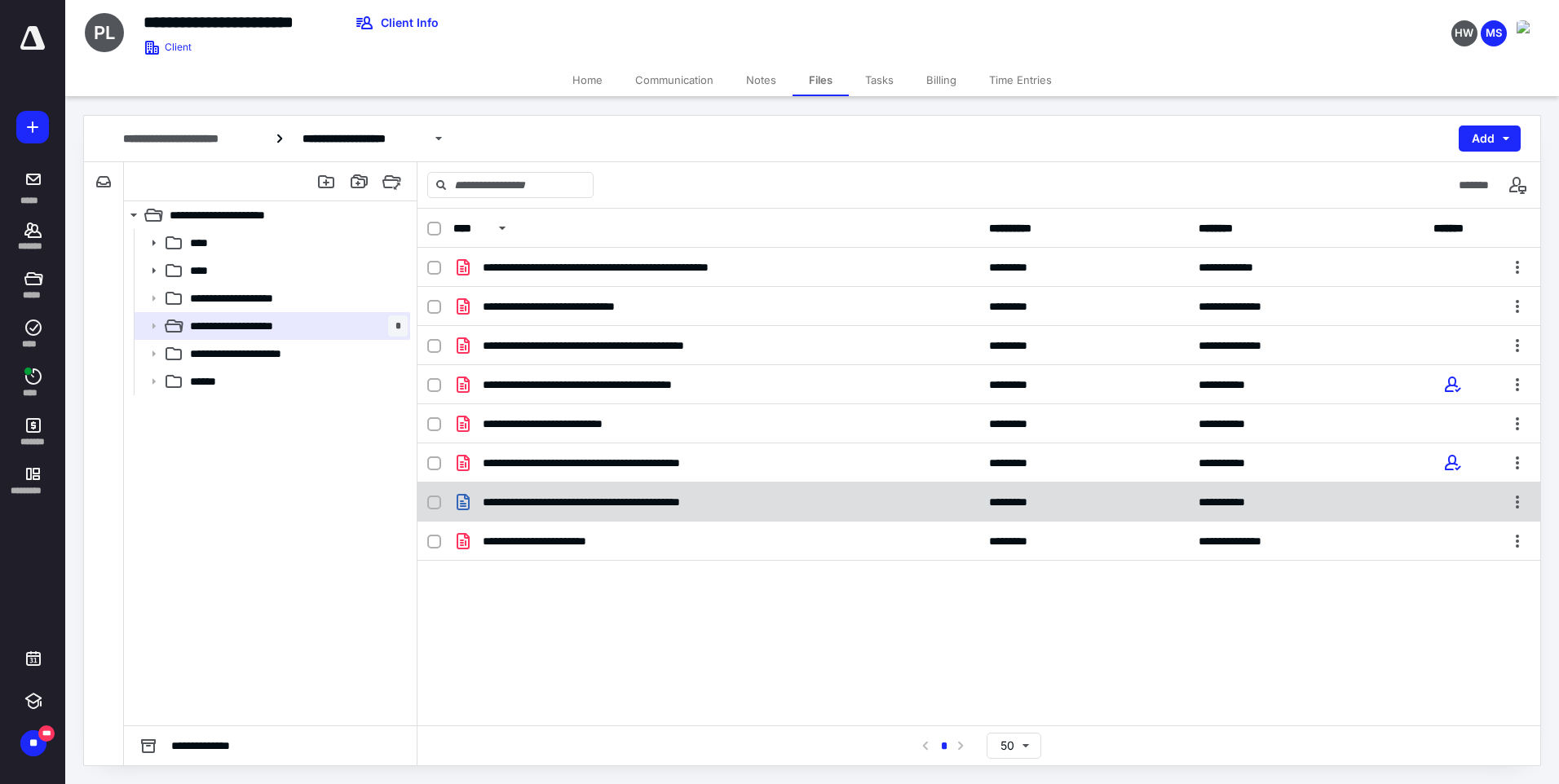 click on "**********" at bounding box center (716, 502) 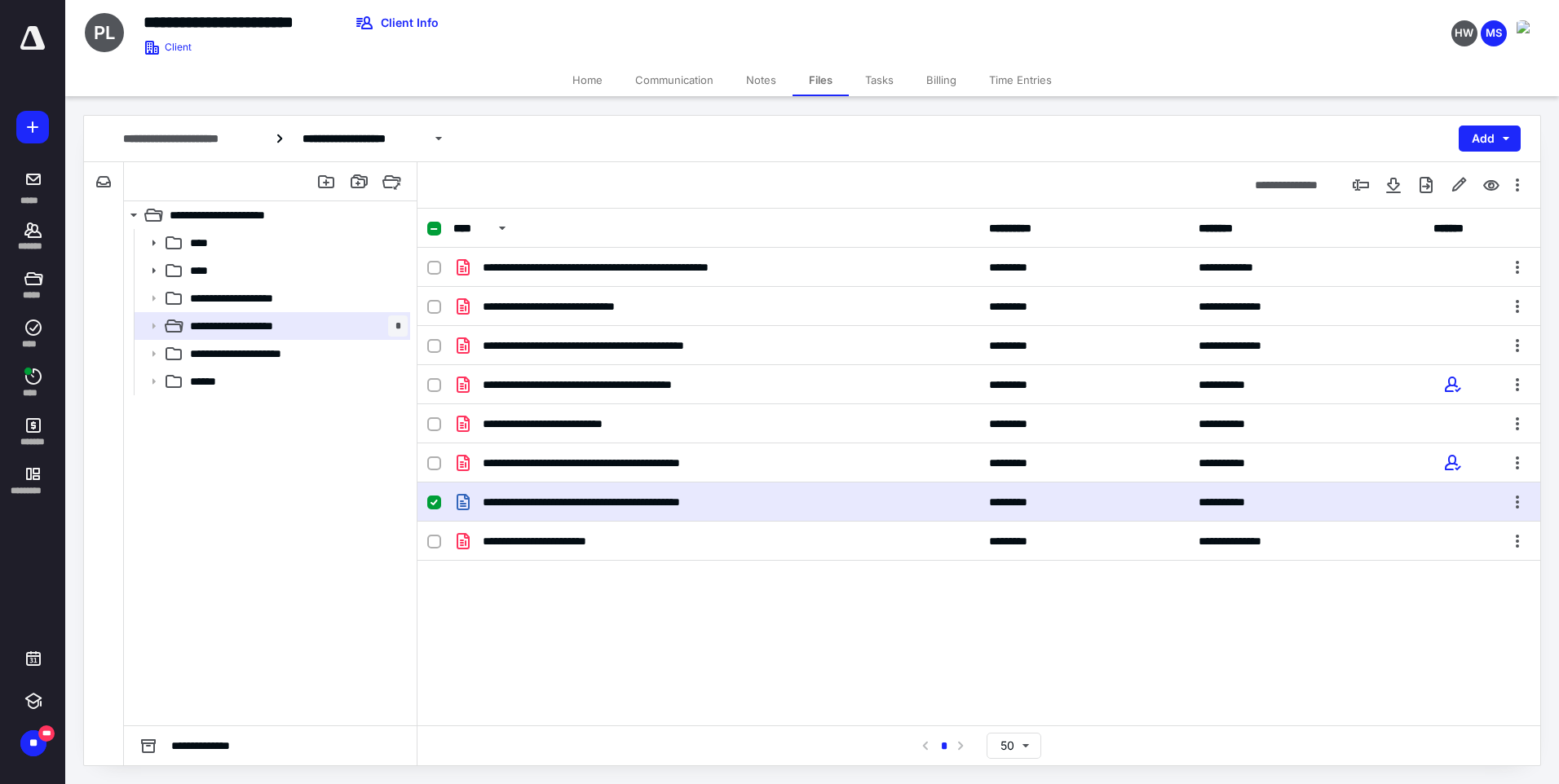 click on "**********" at bounding box center (716, 502) 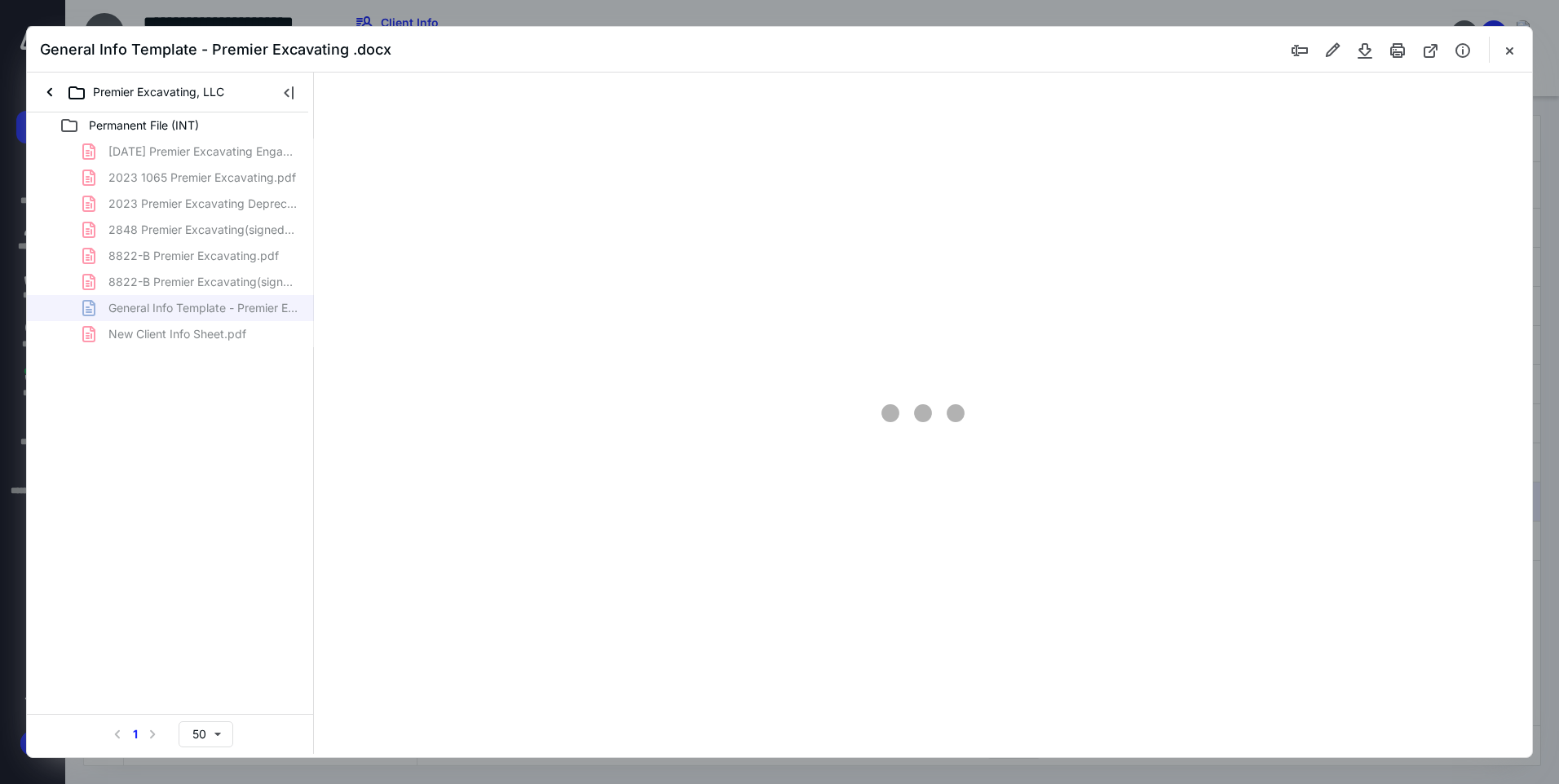 scroll, scrollTop: 0, scrollLeft: 0, axis: both 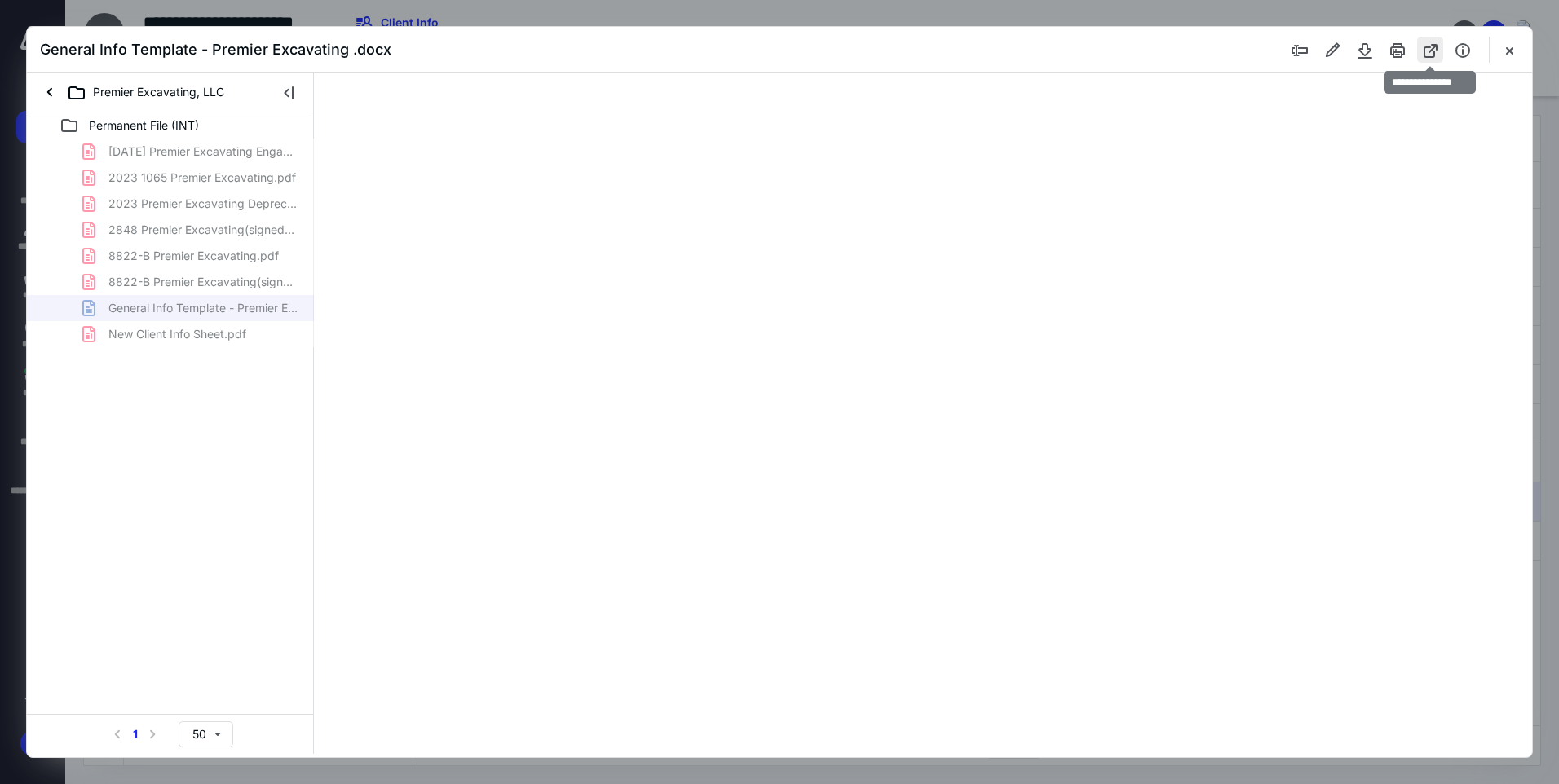 click at bounding box center (1430, 50) 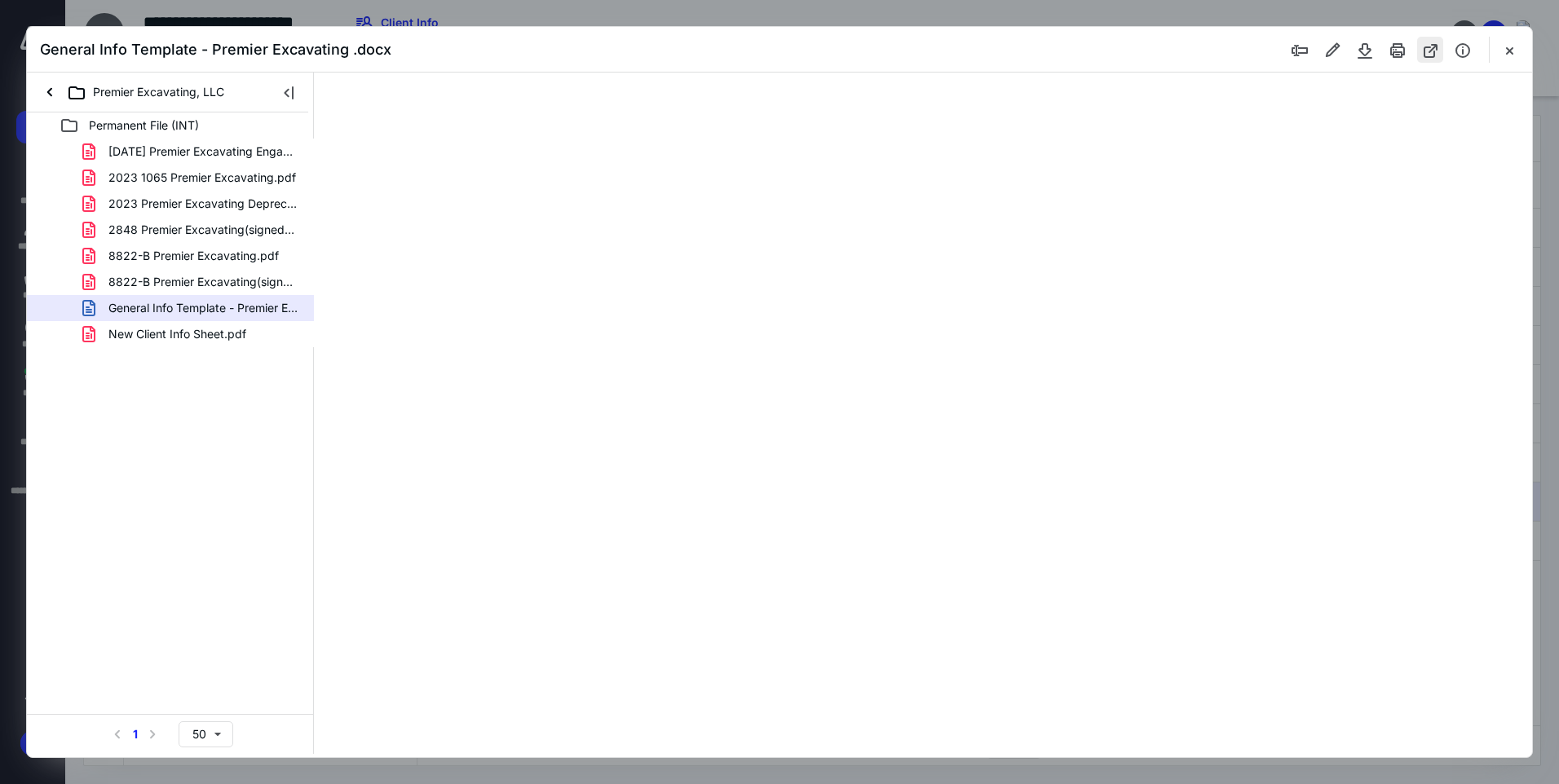 type on "95" 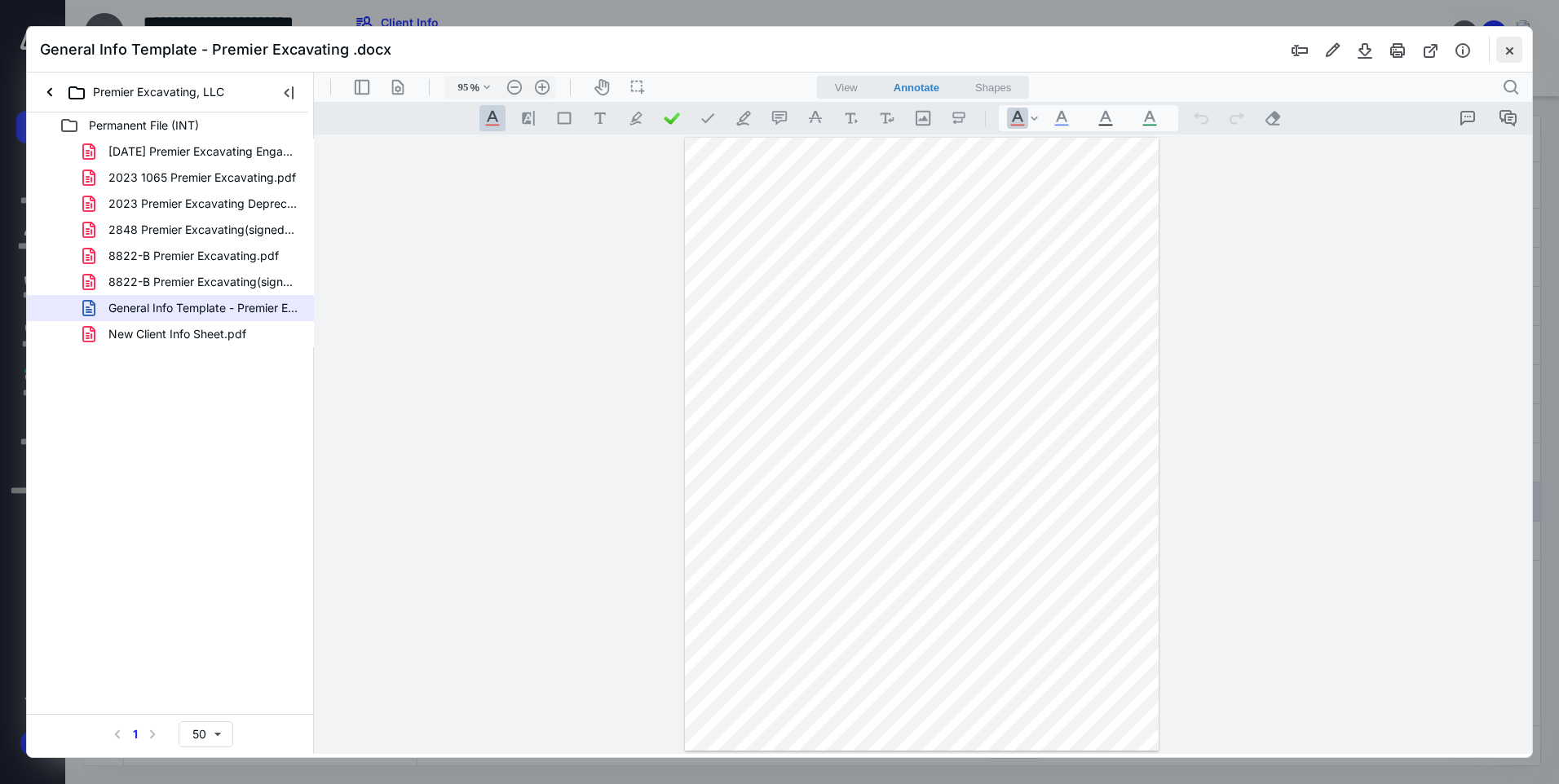 click at bounding box center [1509, 50] 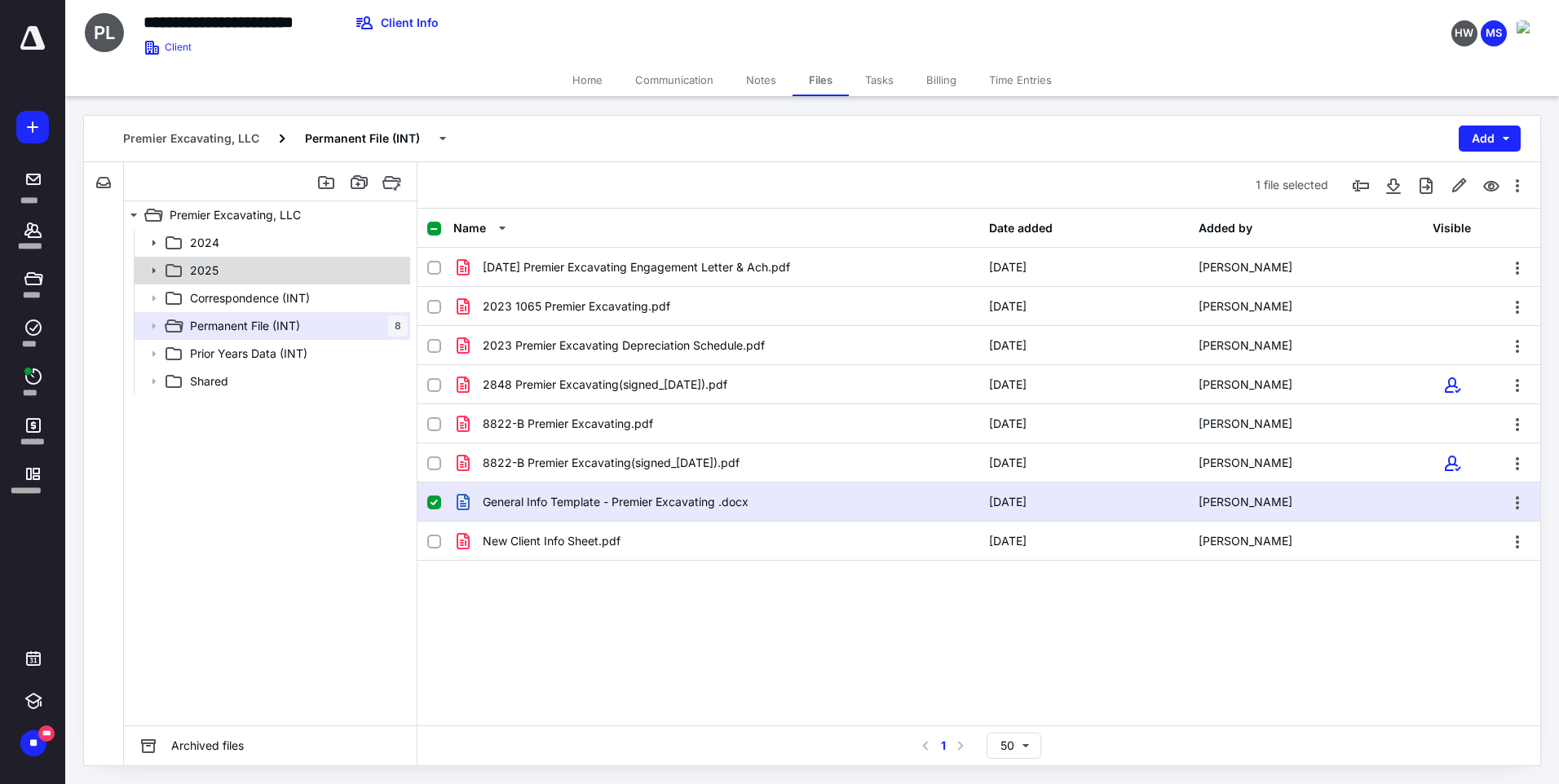 click on "2025" at bounding box center (295, 271) 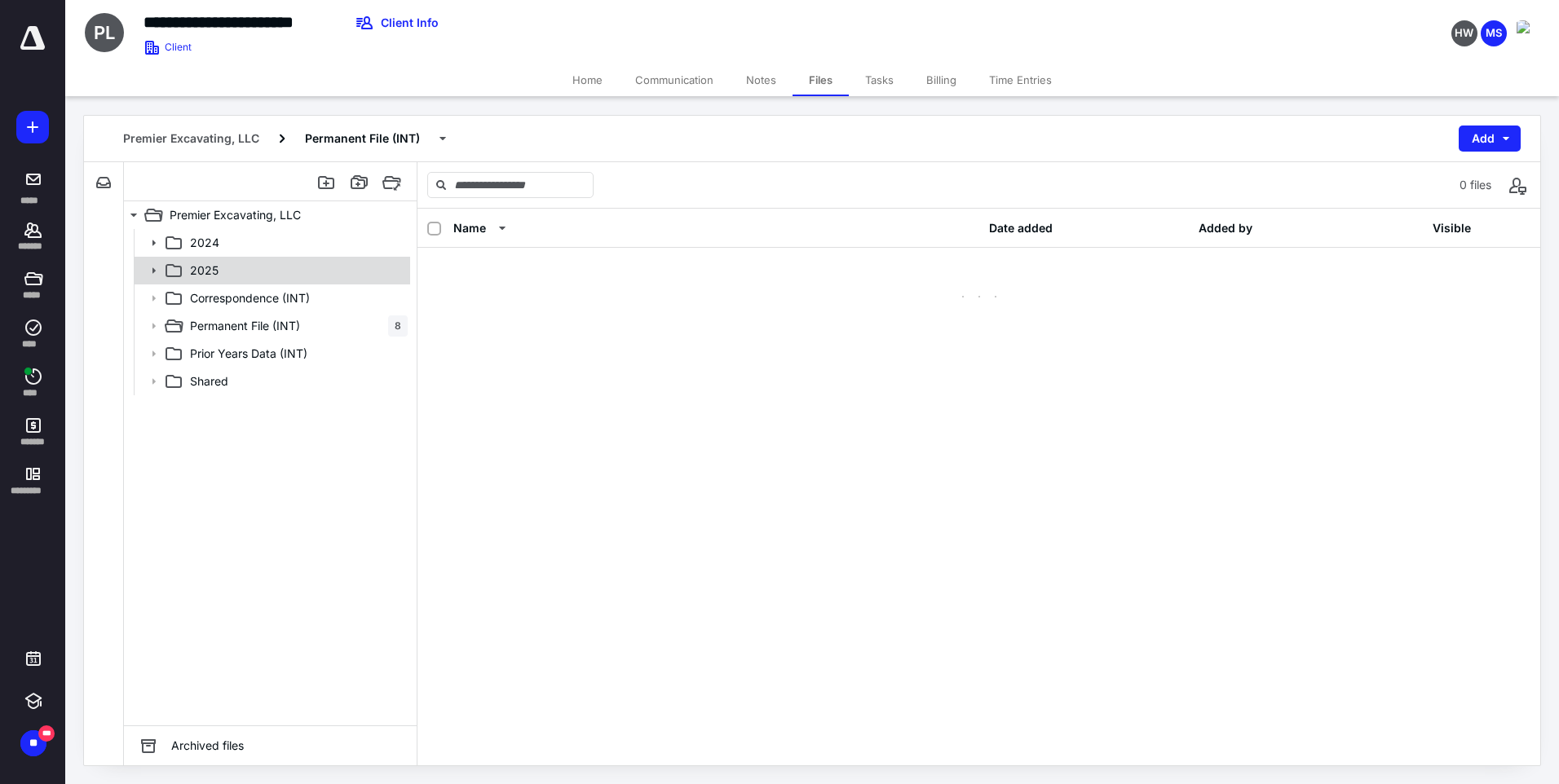 click on "2025" at bounding box center (295, 271) 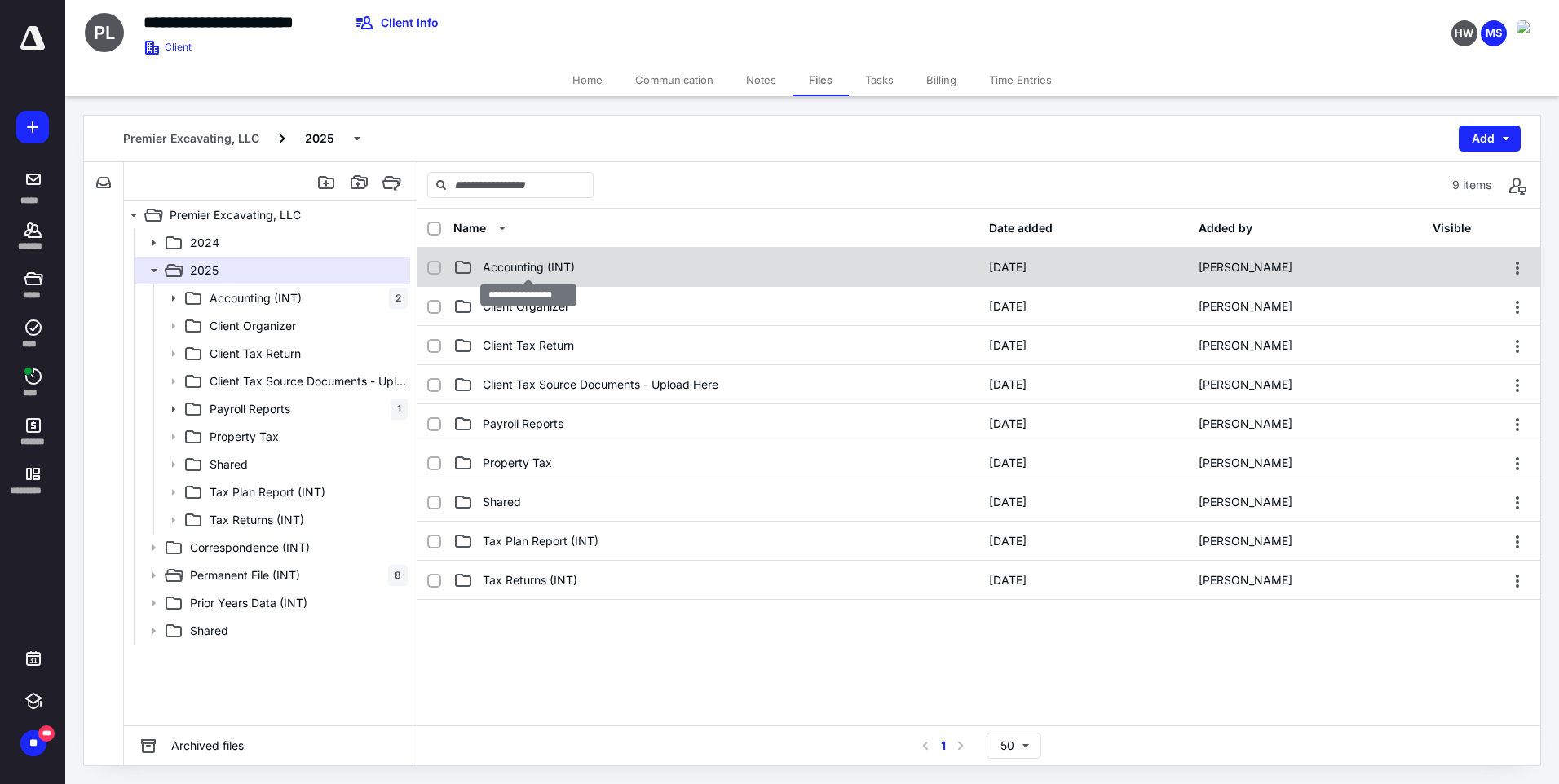 click on "Accounting (INT)" at bounding box center (528, 267) 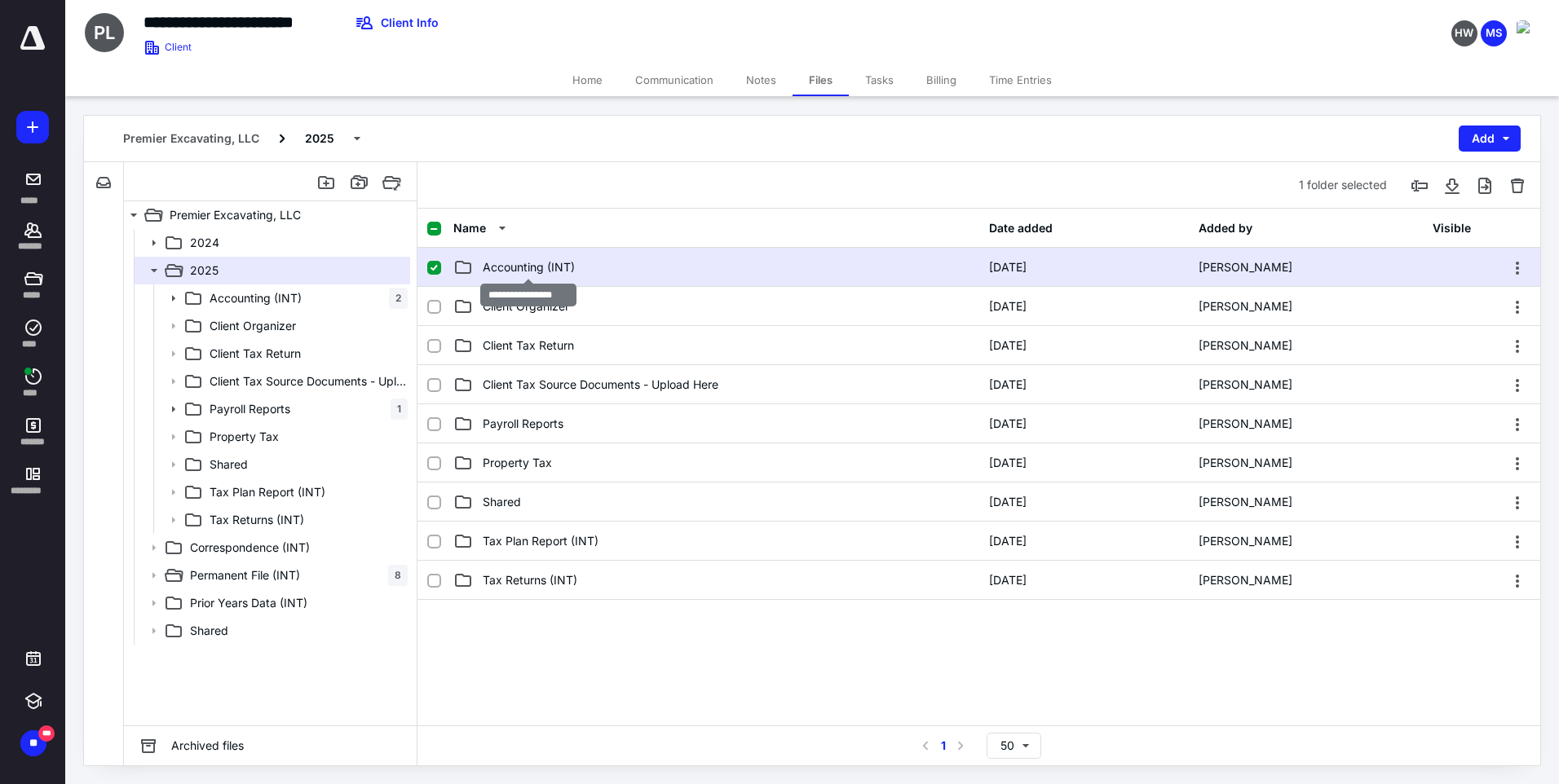 click on "Accounting (INT)" at bounding box center [528, 267] 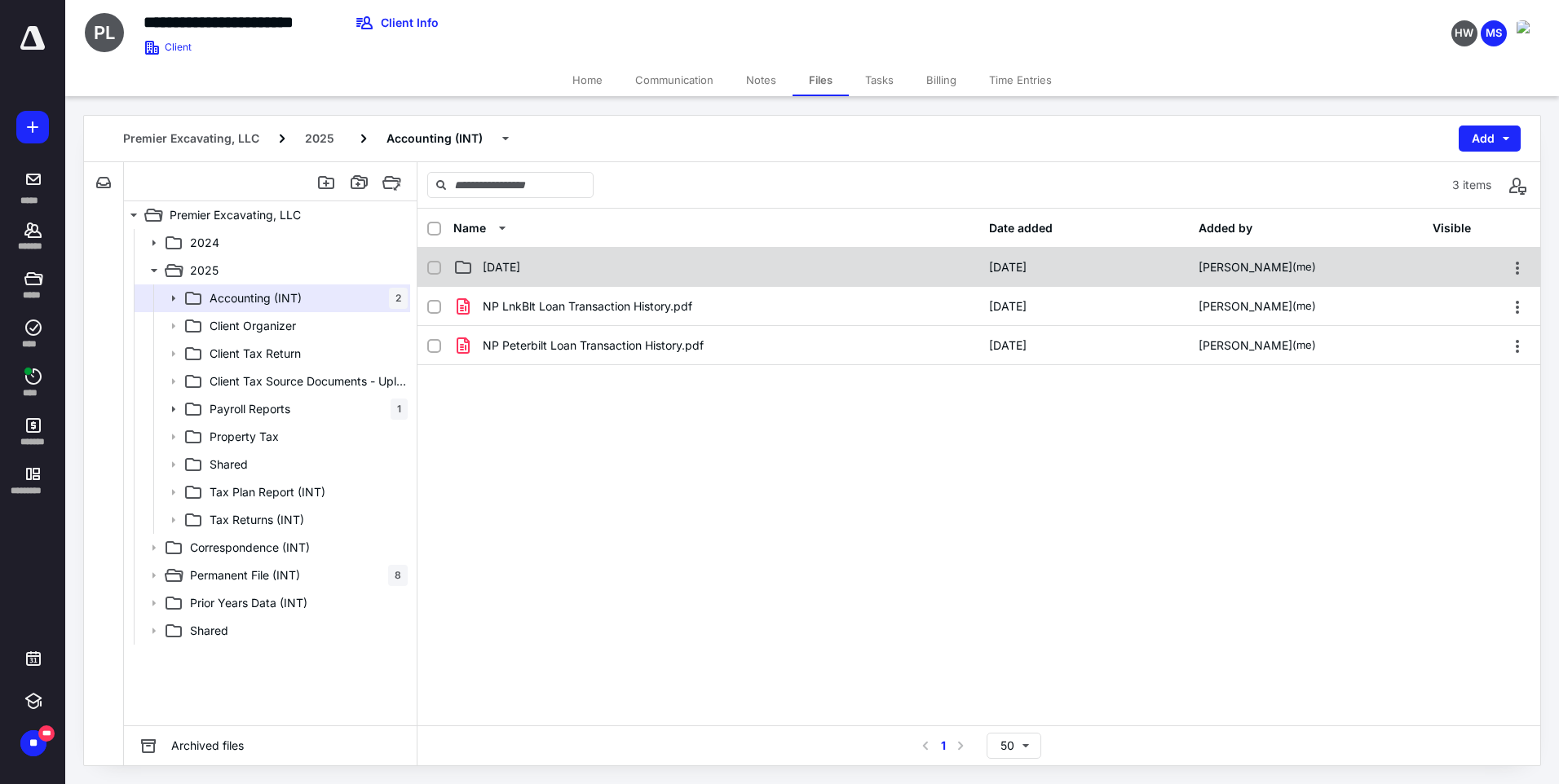 click on "[DATE]" at bounding box center (501, 267) 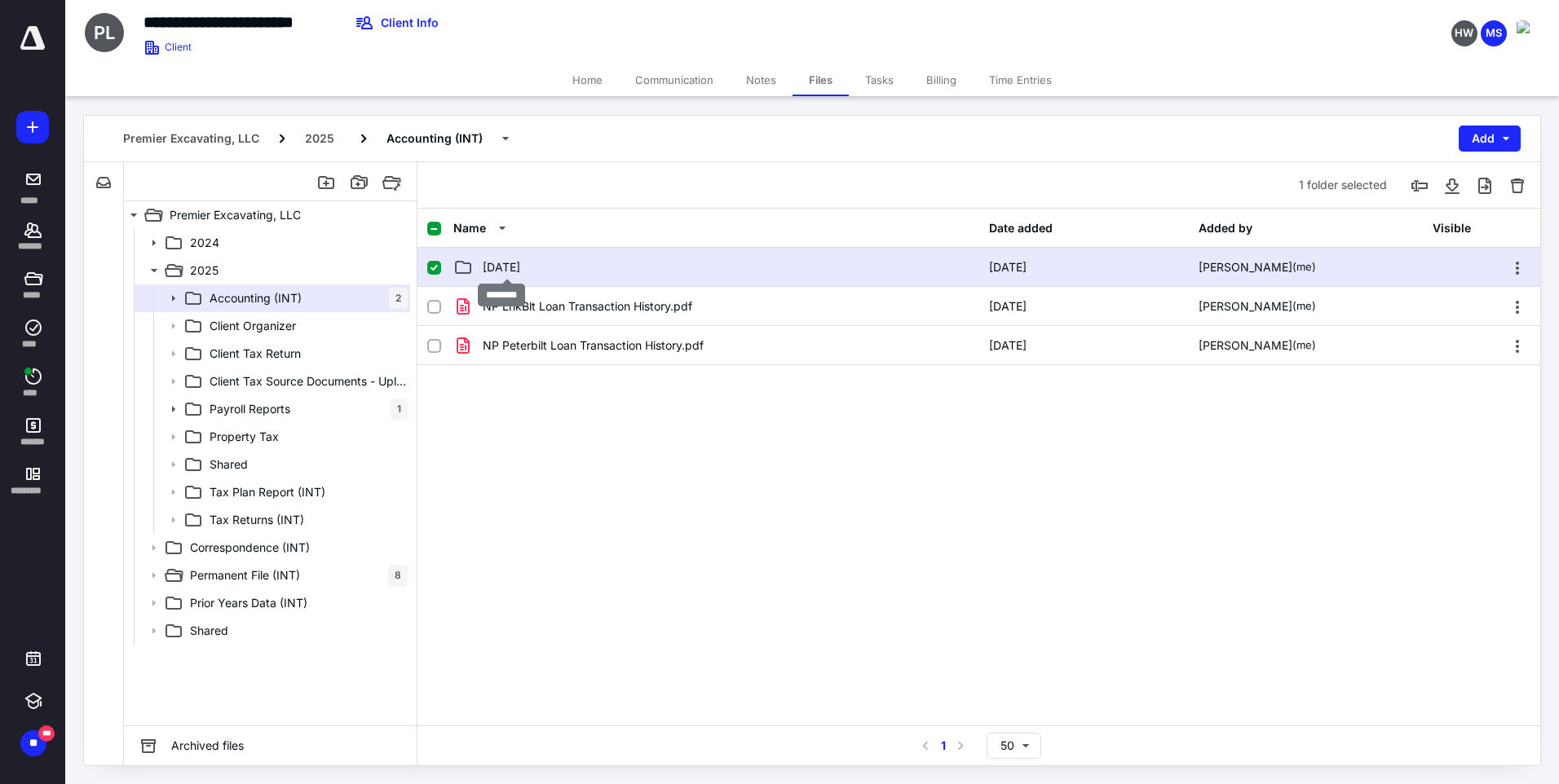checkbox on "true" 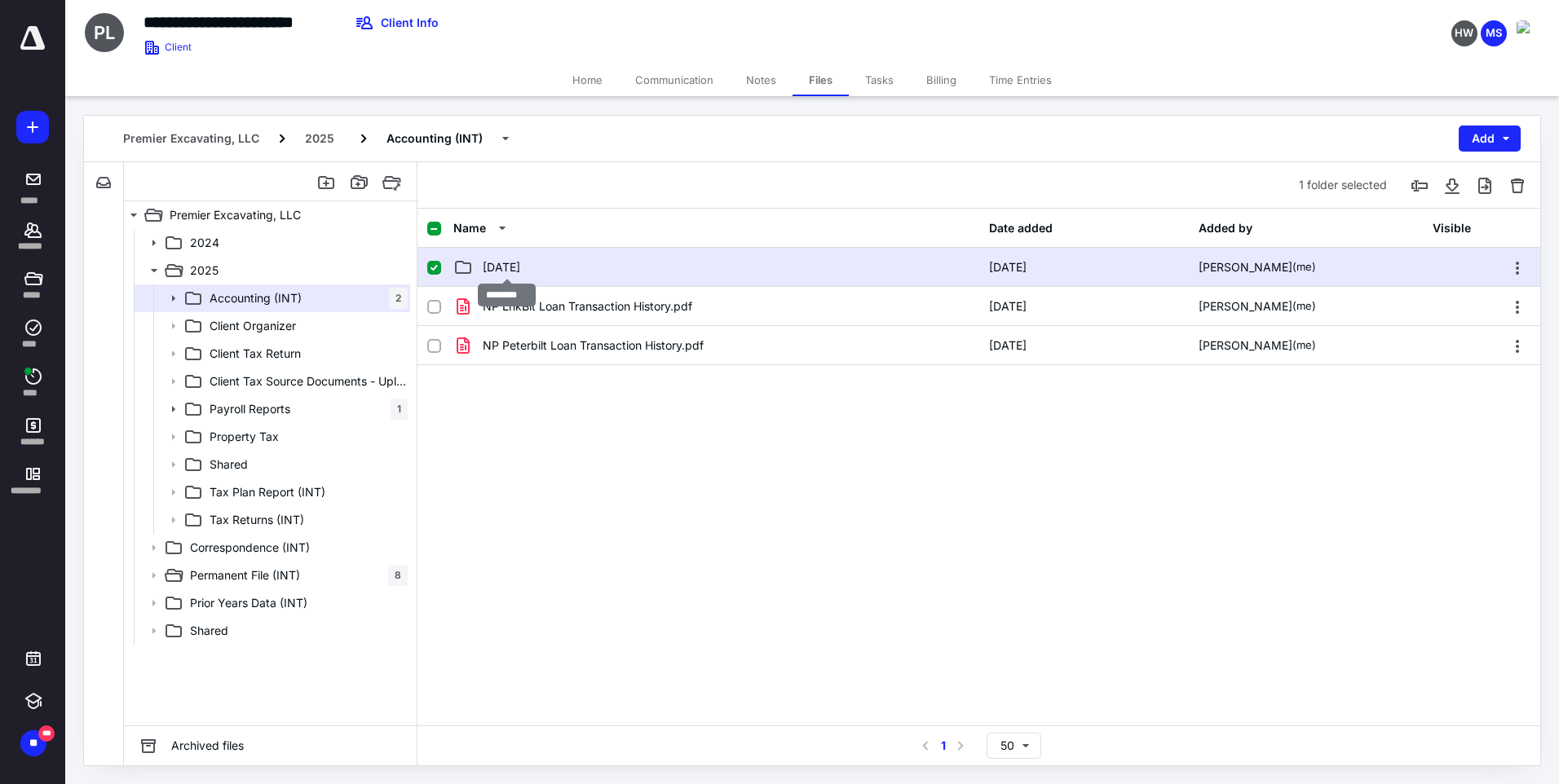 click on "[DATE]" at bounding box center (501, 267) 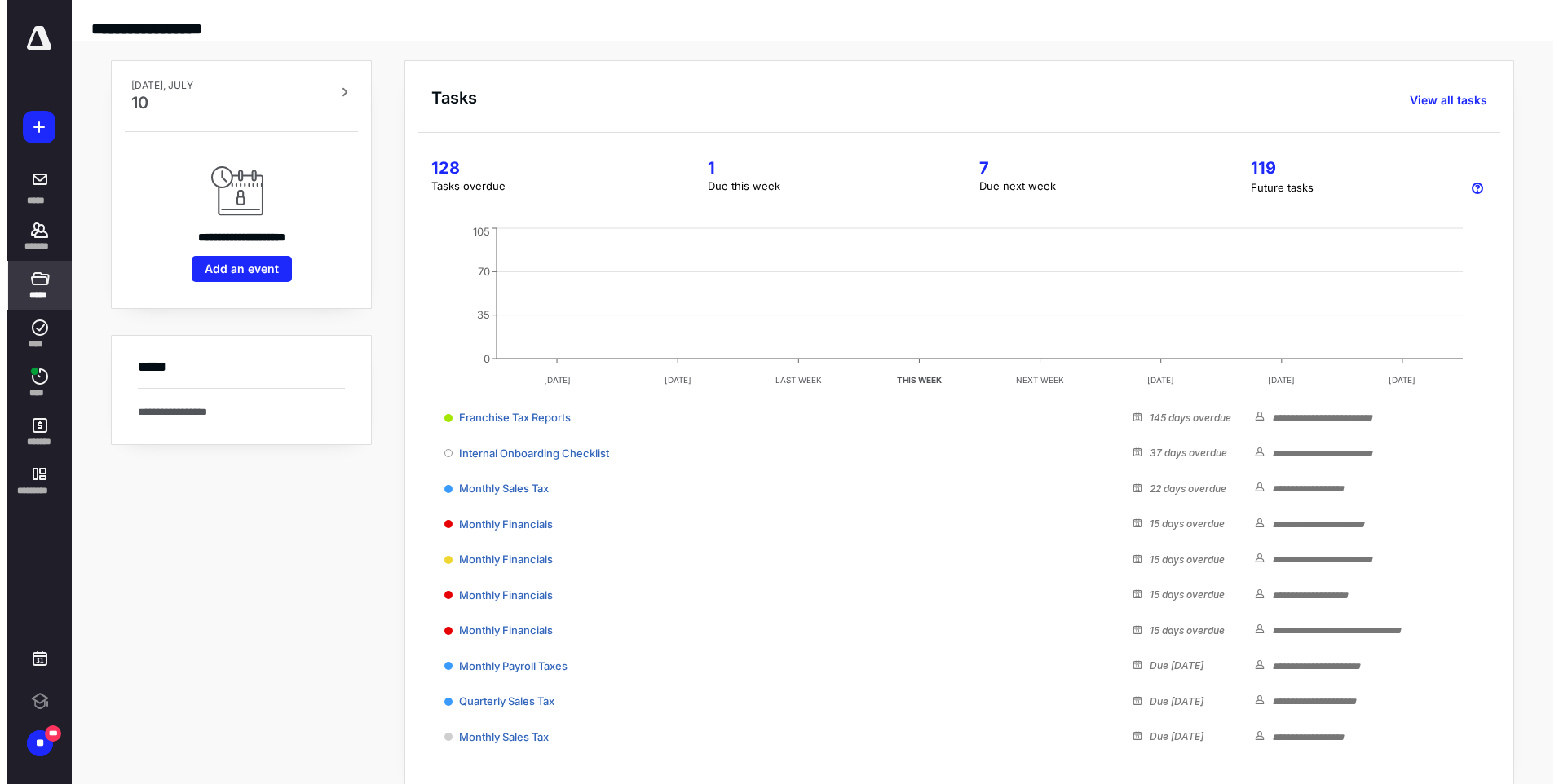scroll, scrollTop: 0, scrollLeft: 0, axis: both 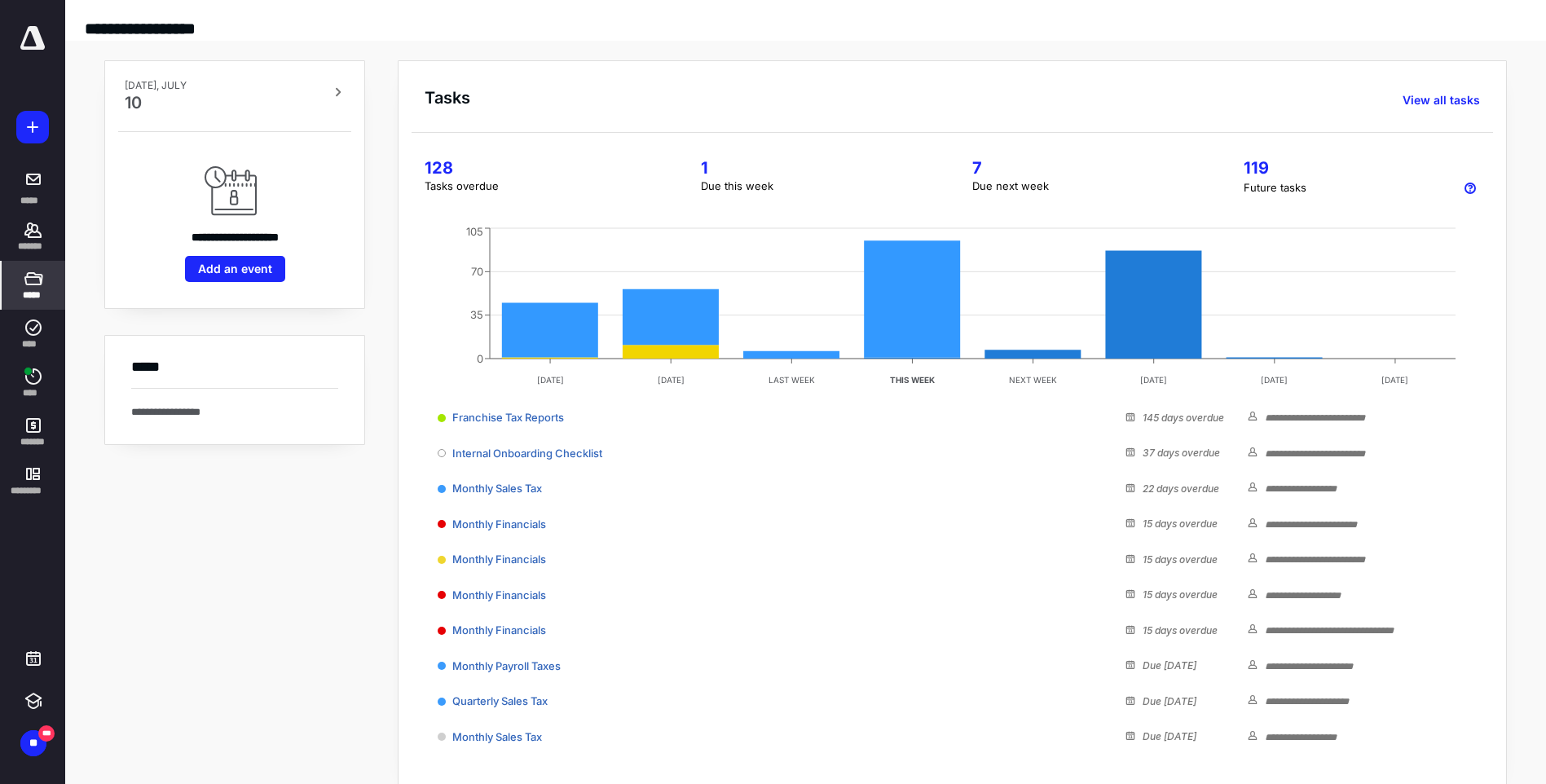 click on "*****" at bounding box center [33, 295] 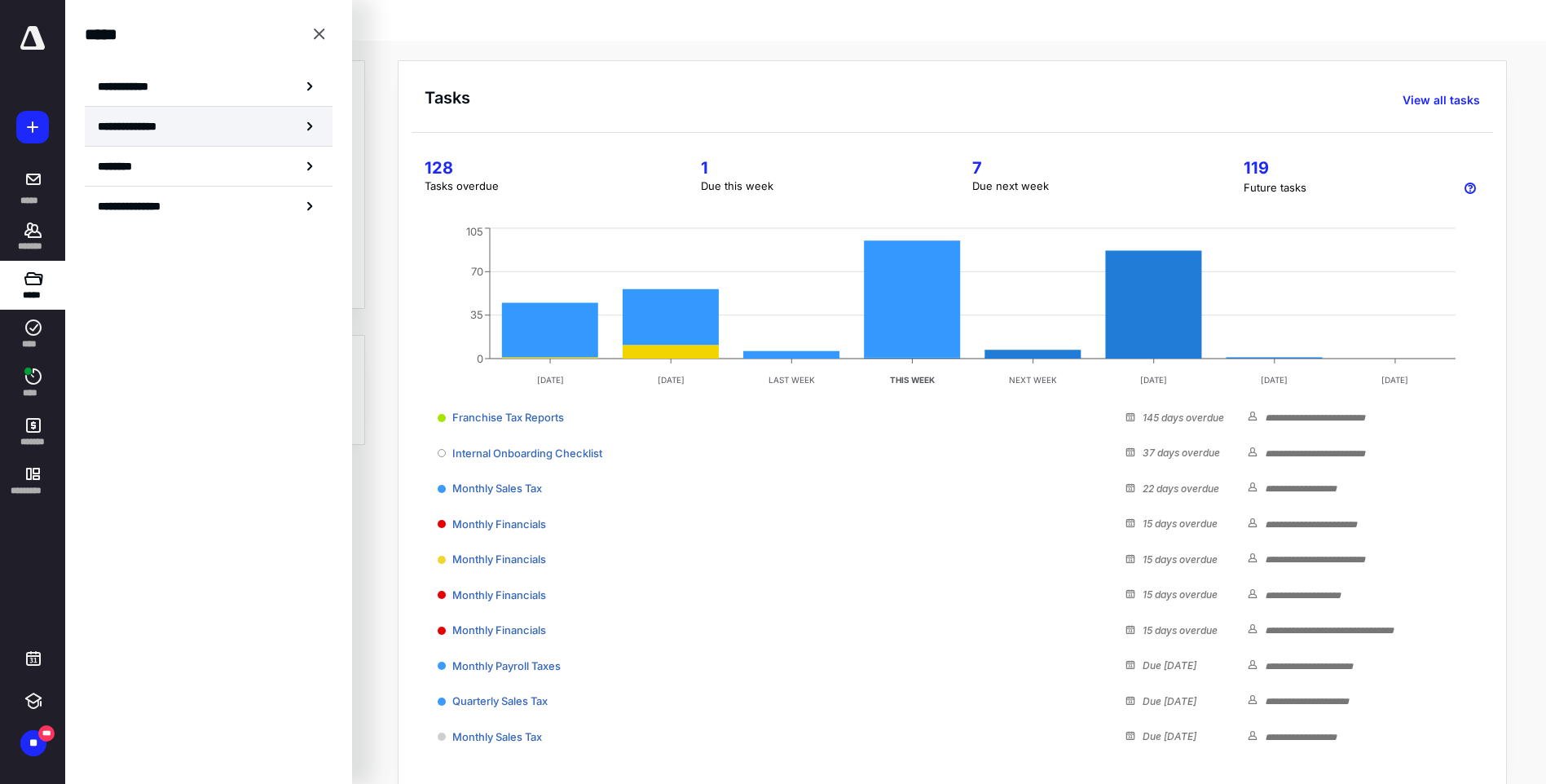 click on "**********" at bounding box center (133, 126) 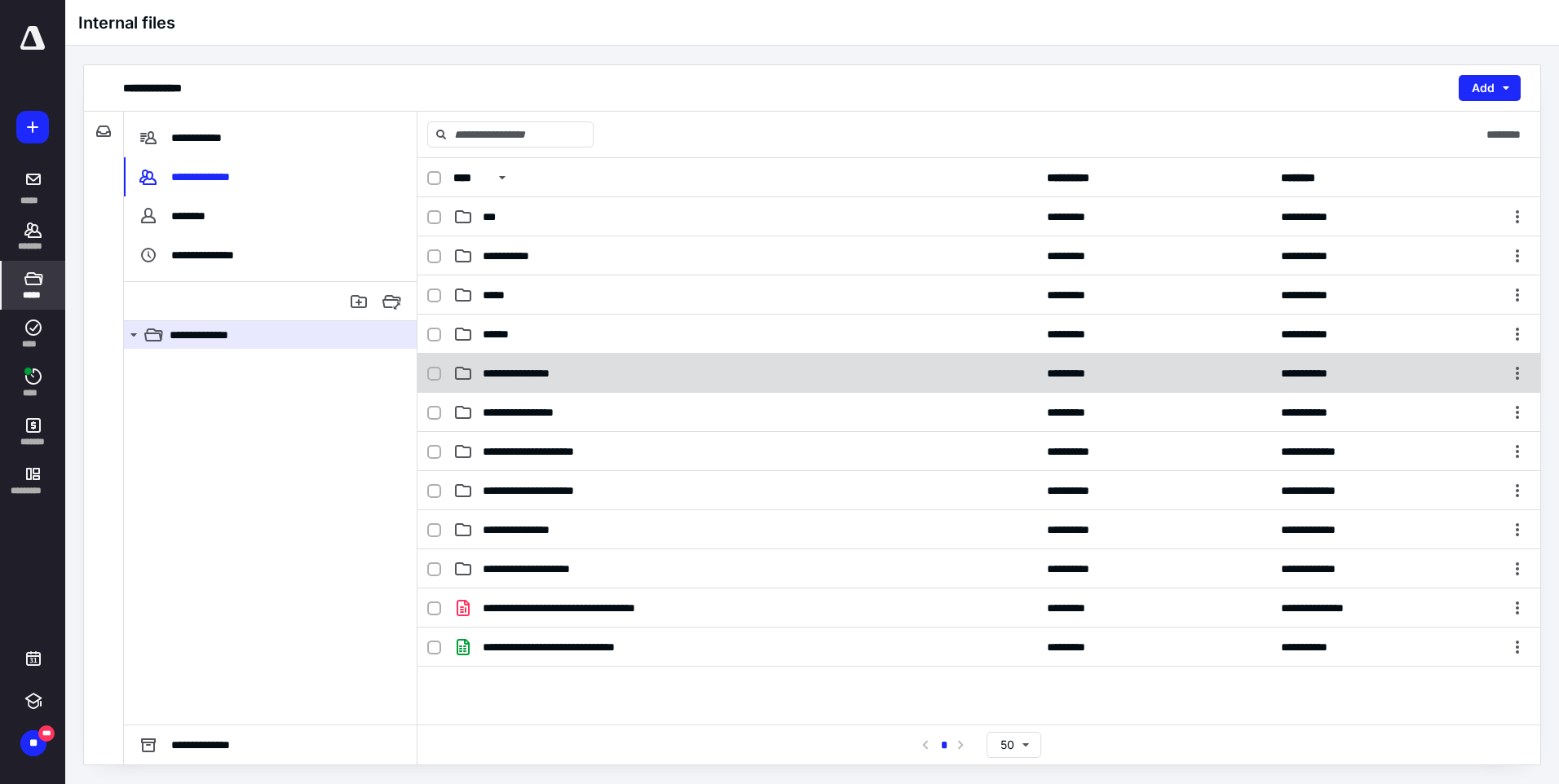 click on "**********" at bounding box center (745, 373) 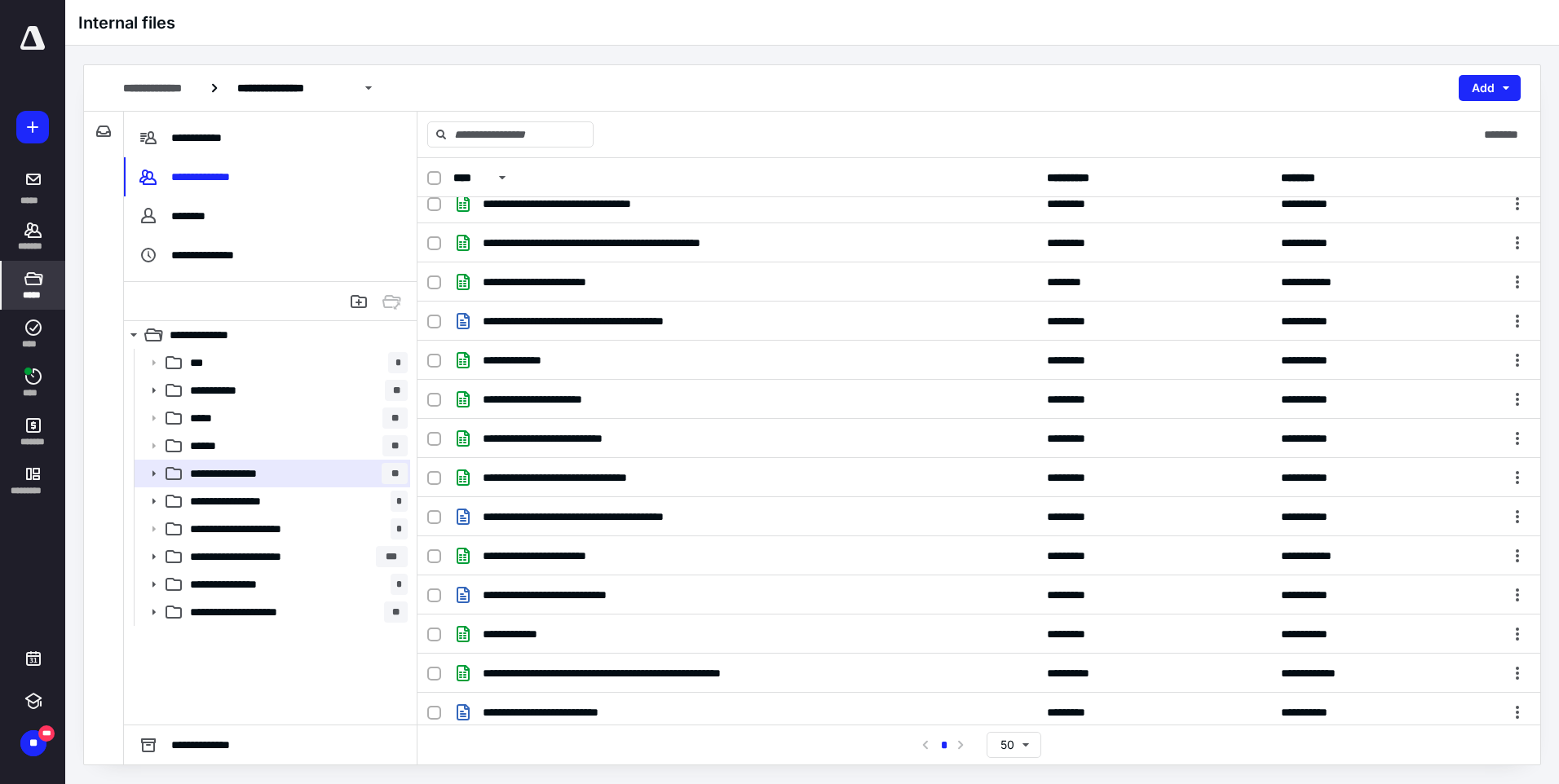 scroll, scrollTop: 1429, scrollLeft: 0, axis: vertical 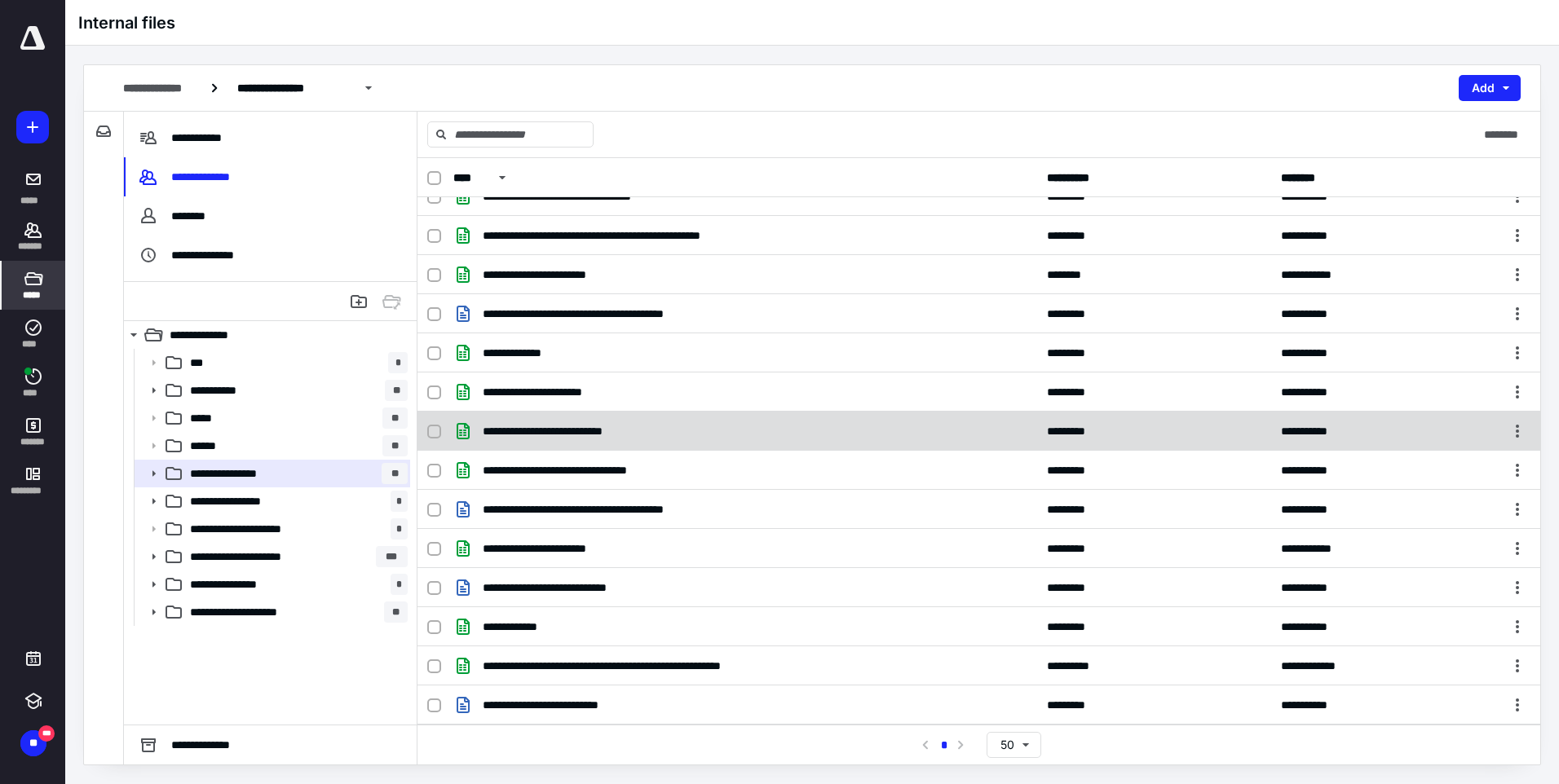 click on "**********" at bounding box center [561, 431] 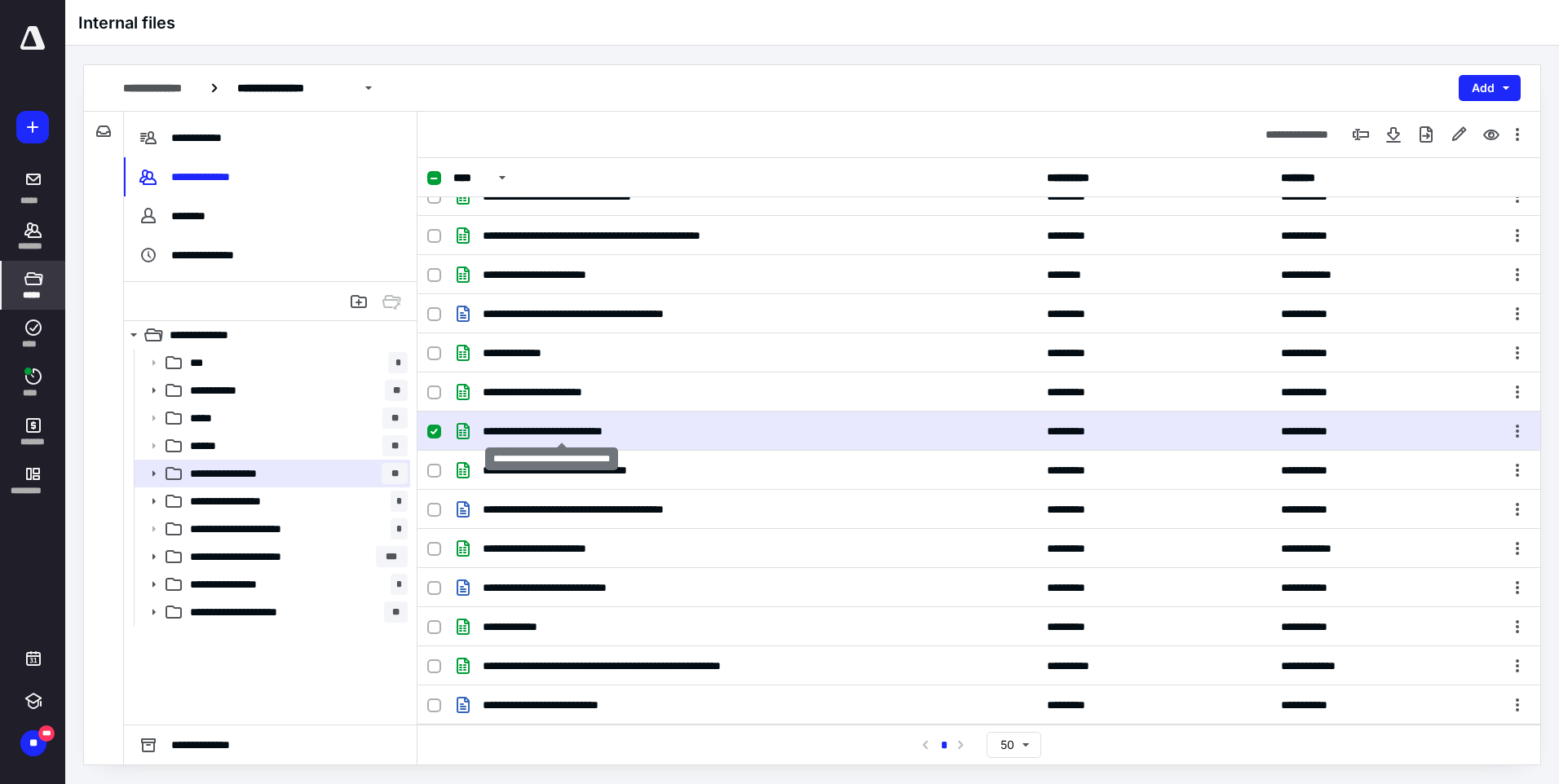 click on "**********" at bounding box center [561, 431] 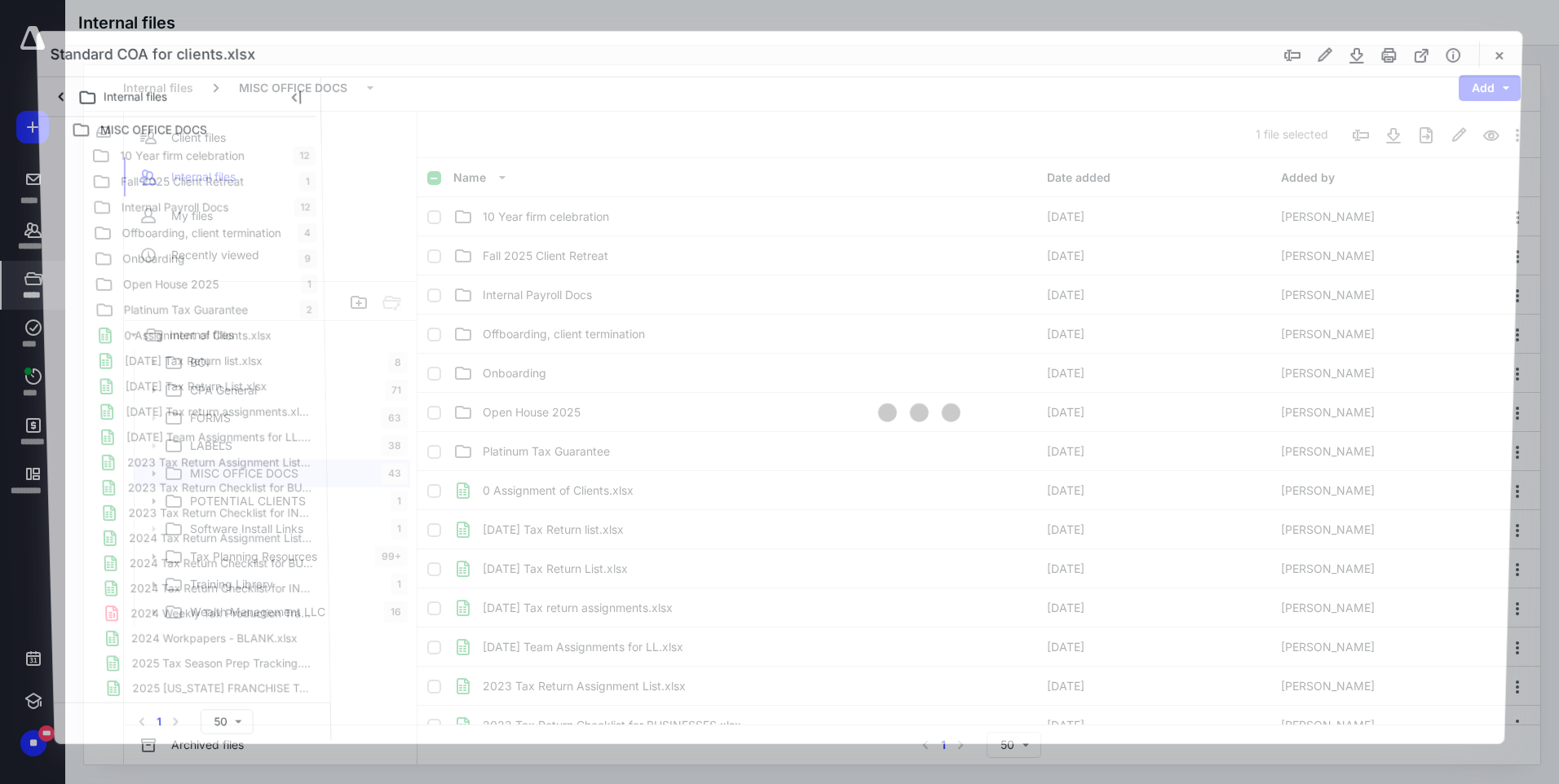 scroll, scrollTop: 0, scrollLeft: 0, axis: both 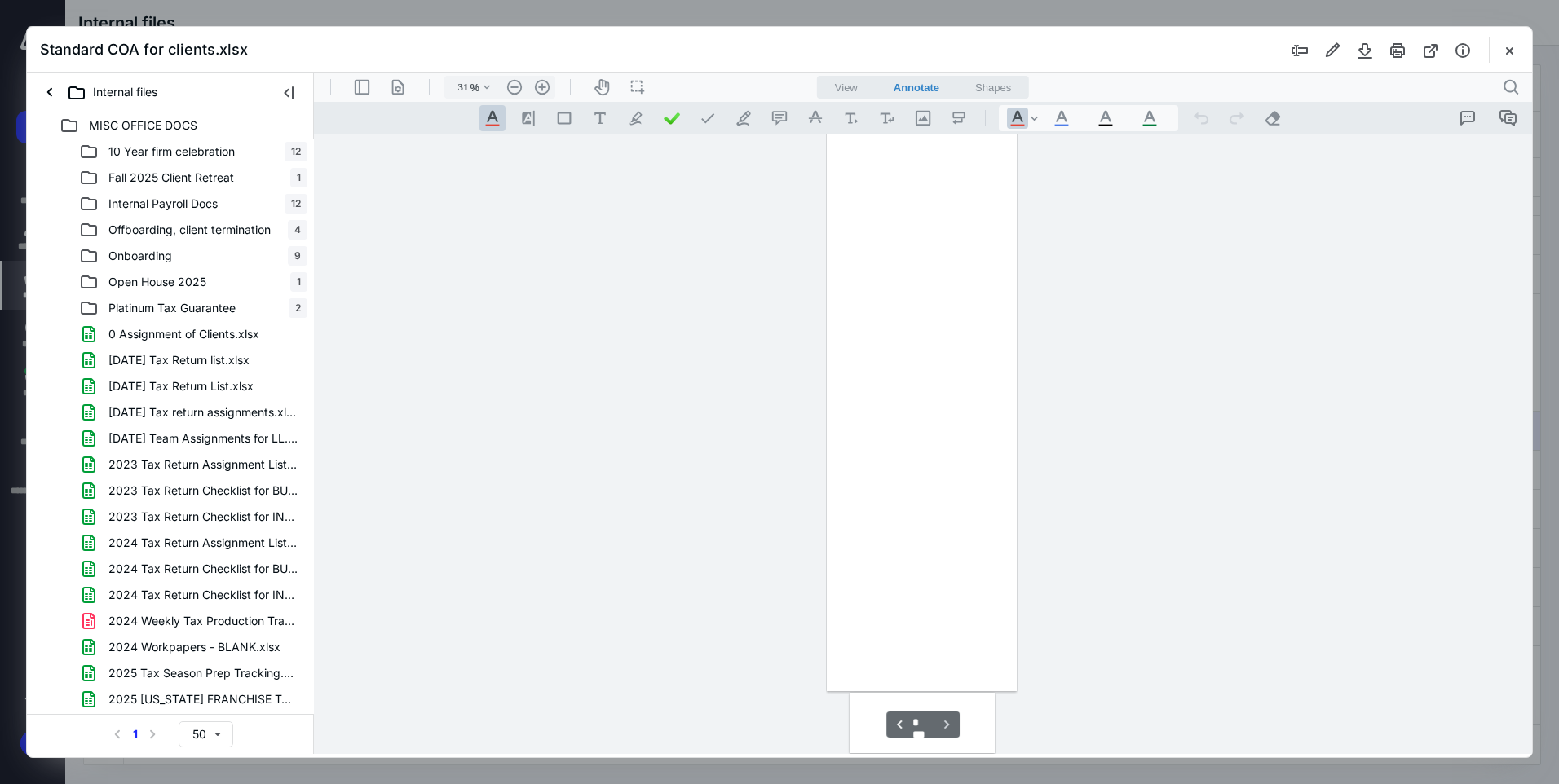 type on "252" 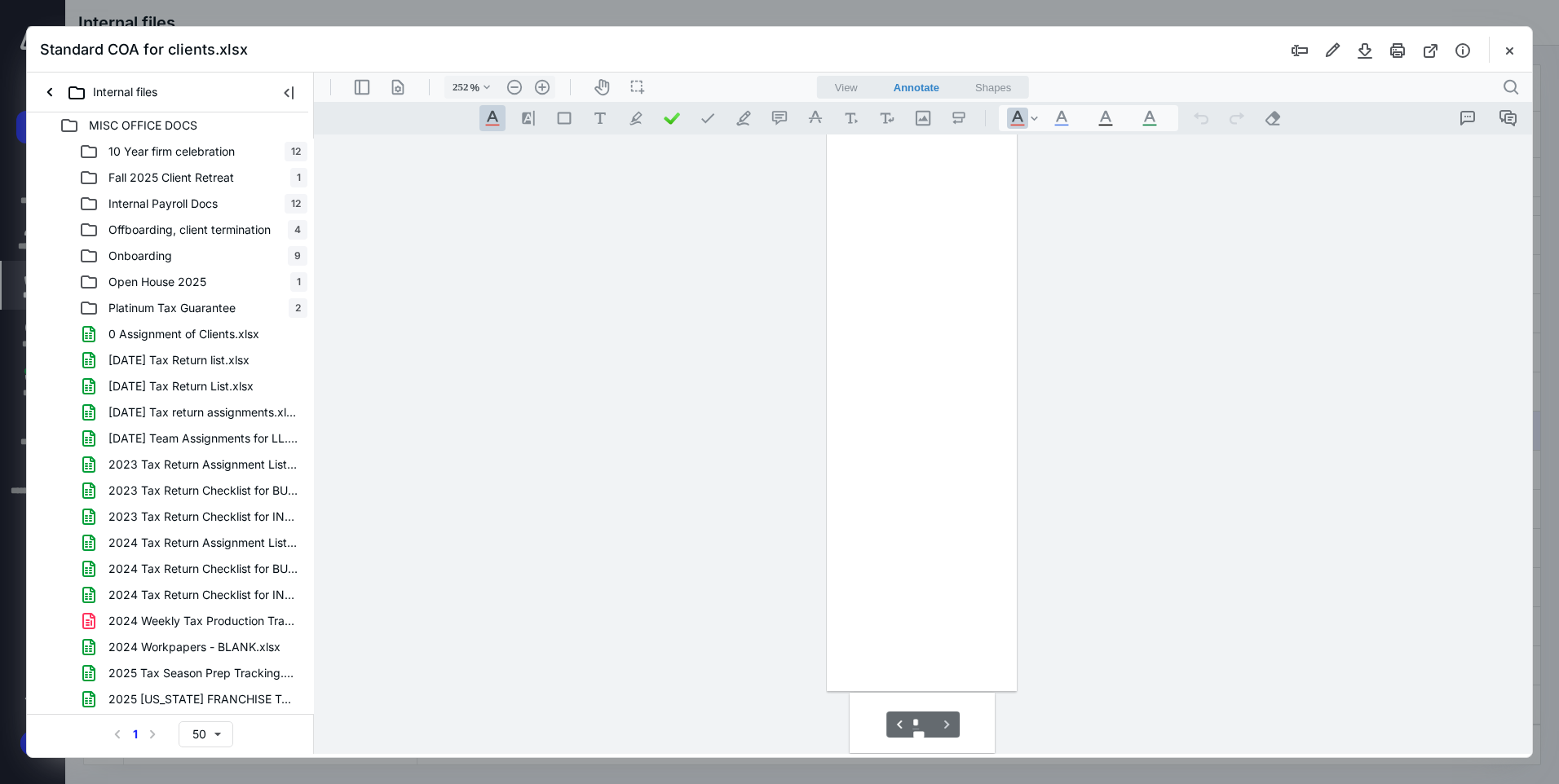 scroll, scrollTop: 500, scrollLeft: 181, axis: both 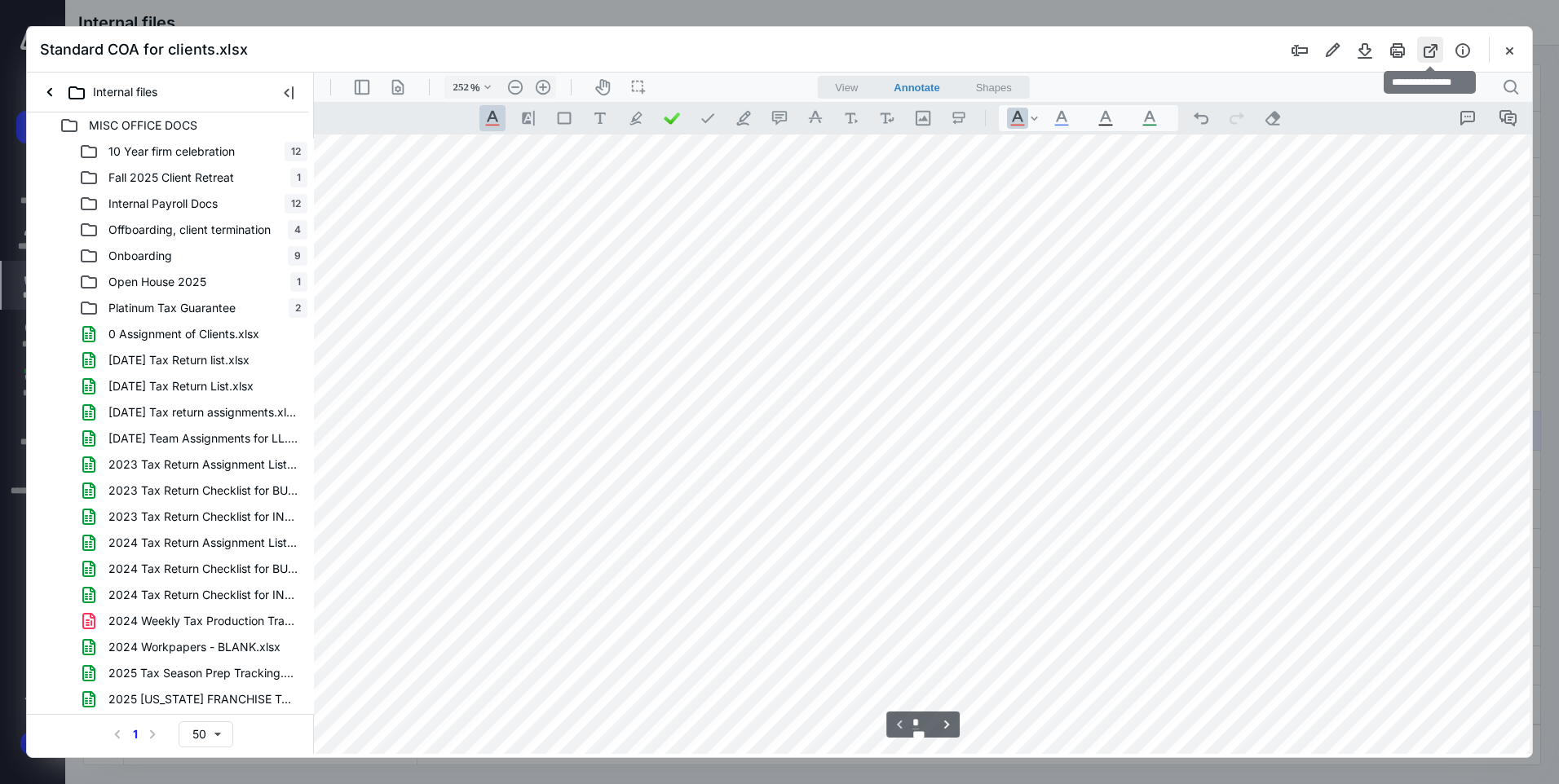 click at bounding box center (1430, 50) 